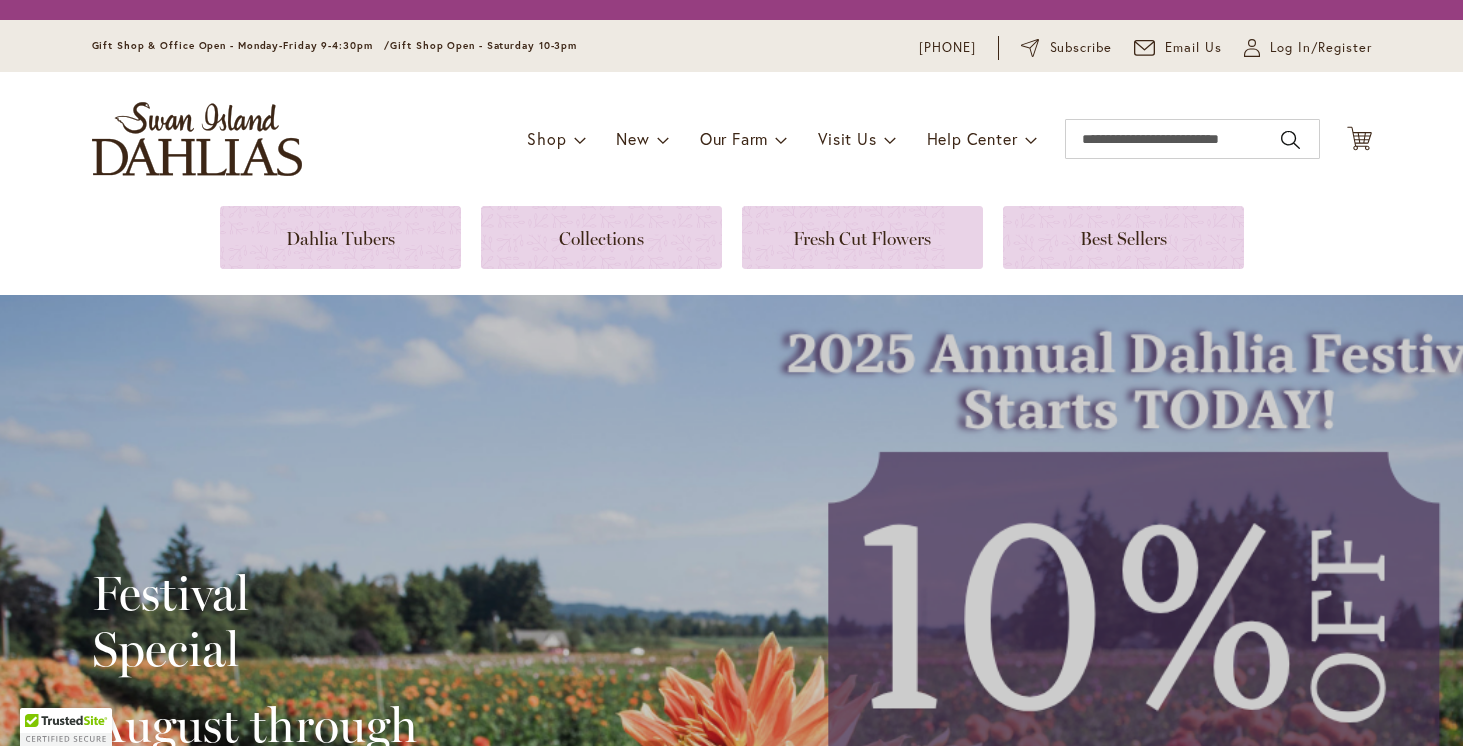 scroll, scrollTop: 0, scrollLeft: 0, axis: both 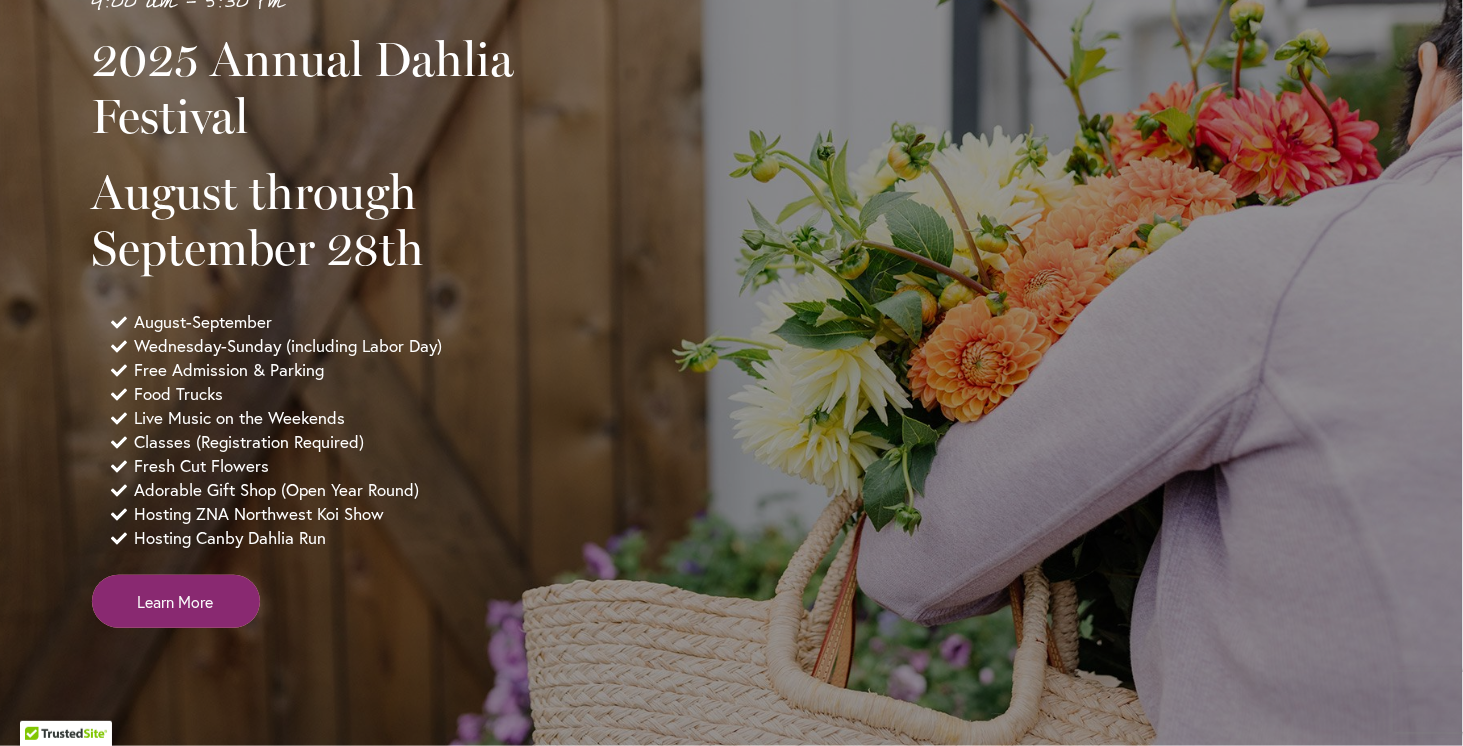 click on "Learn More" at bounding box center (176, 601) 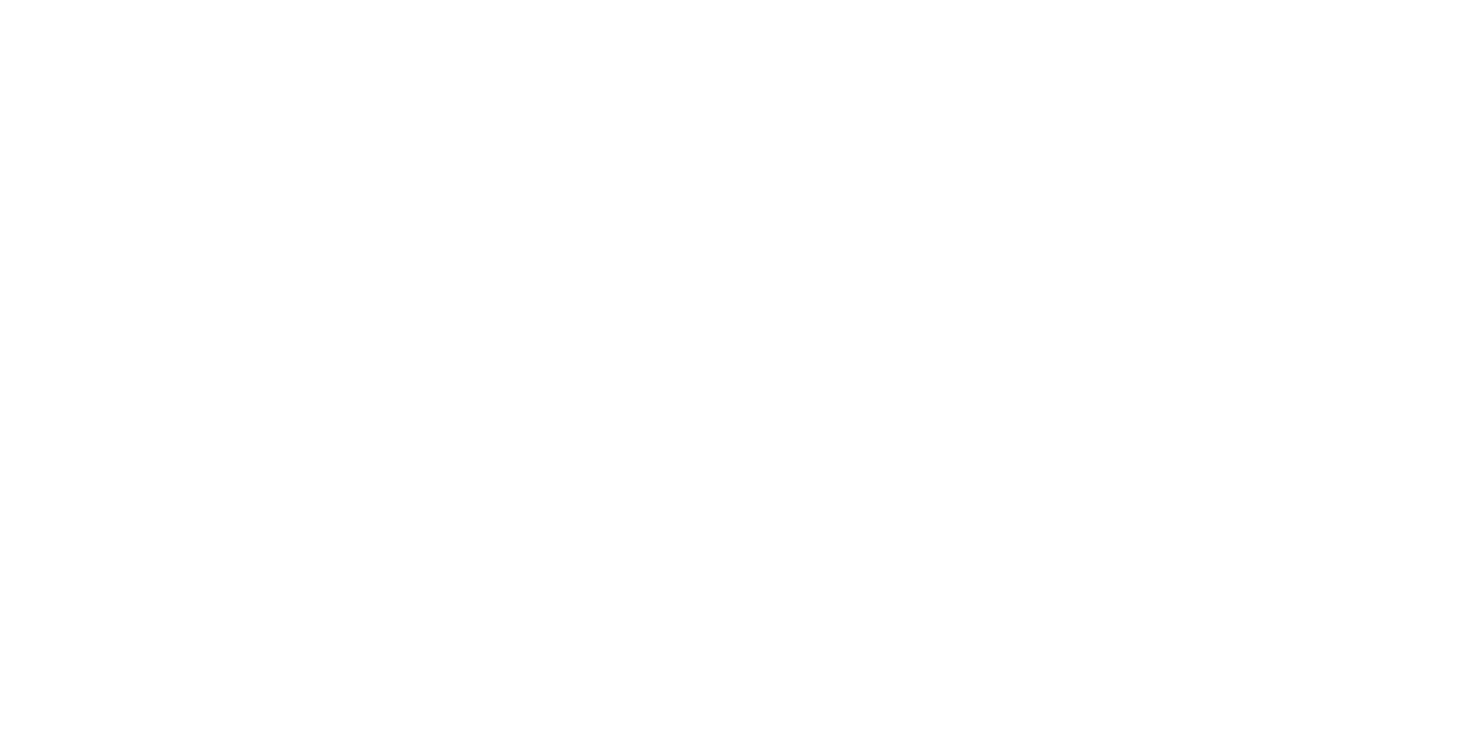scroll, scrollTop: 0, scrollLeft: 0, axis: both 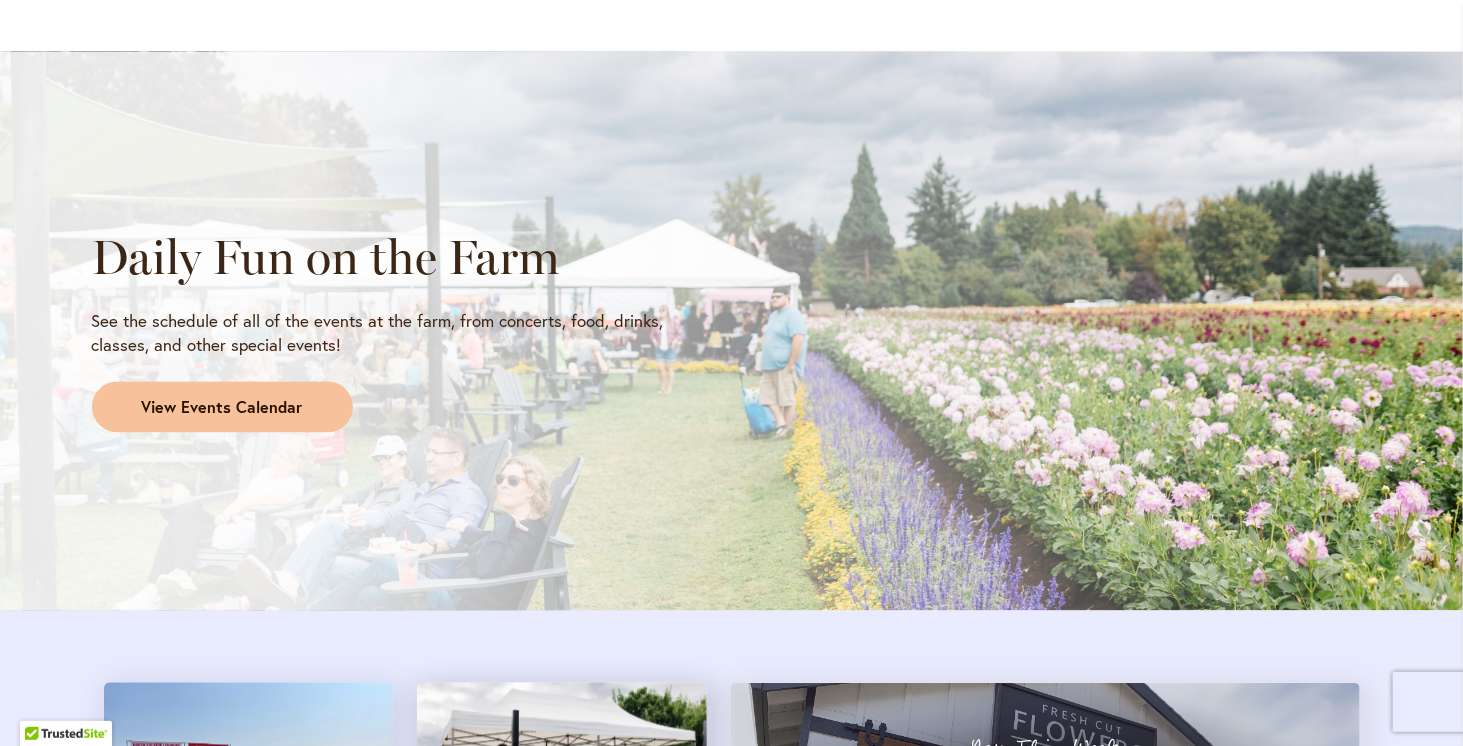 click on "View Events Calendar" at bounding box center [222, 408] 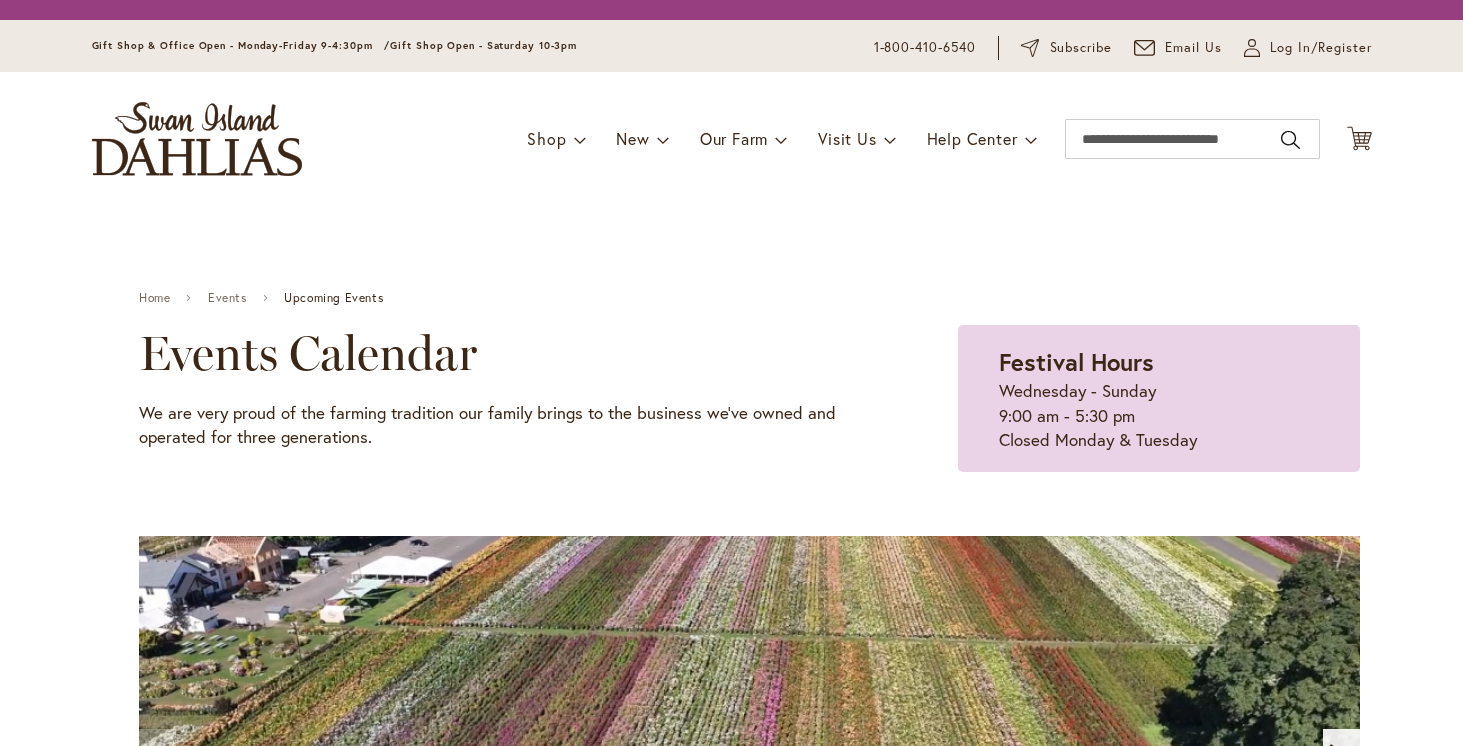 scroll, scrollTop: 0, scrollLeft: 0, axis: both 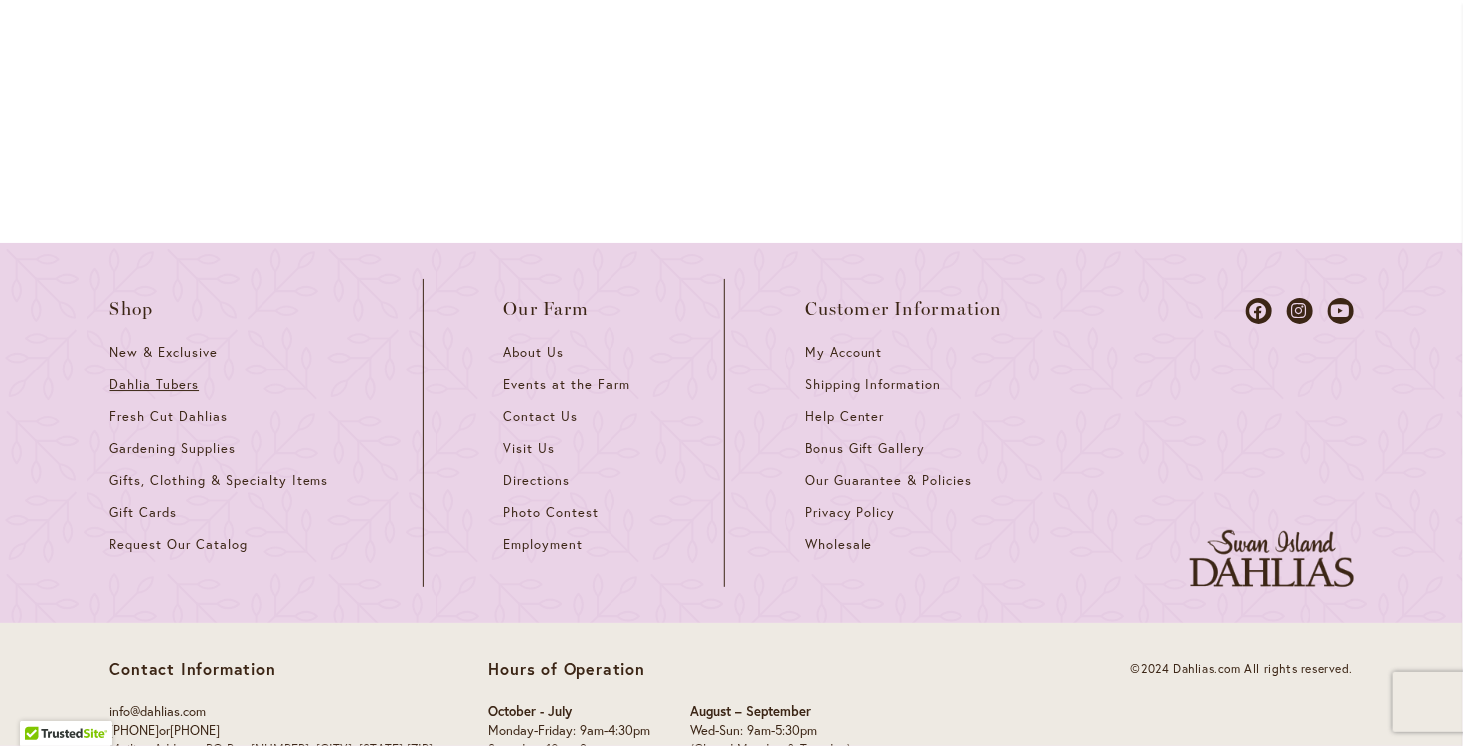 click on "Dahlia Tubers" at bounding box center (155, 384) 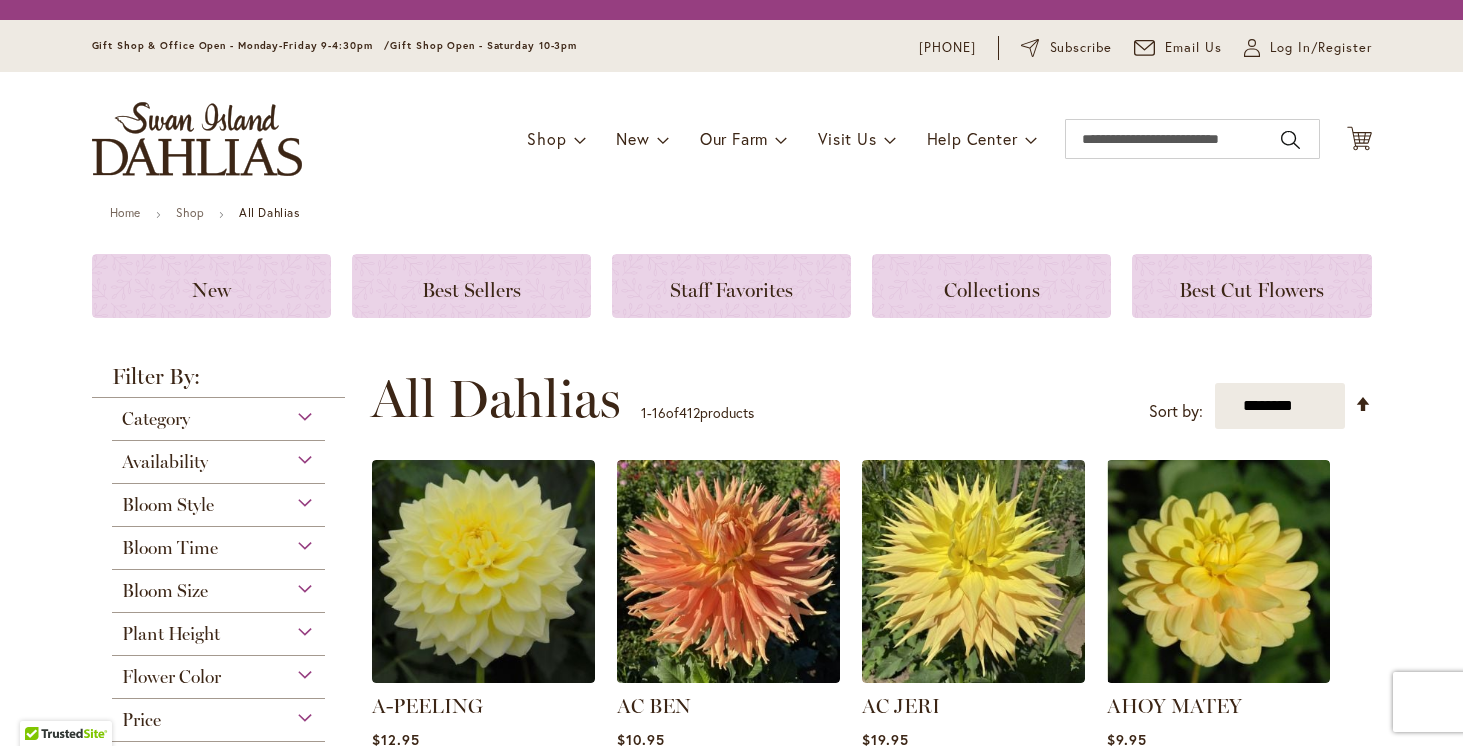 scroll, scrollTop: 0, scrollLeft: 0, axis: both 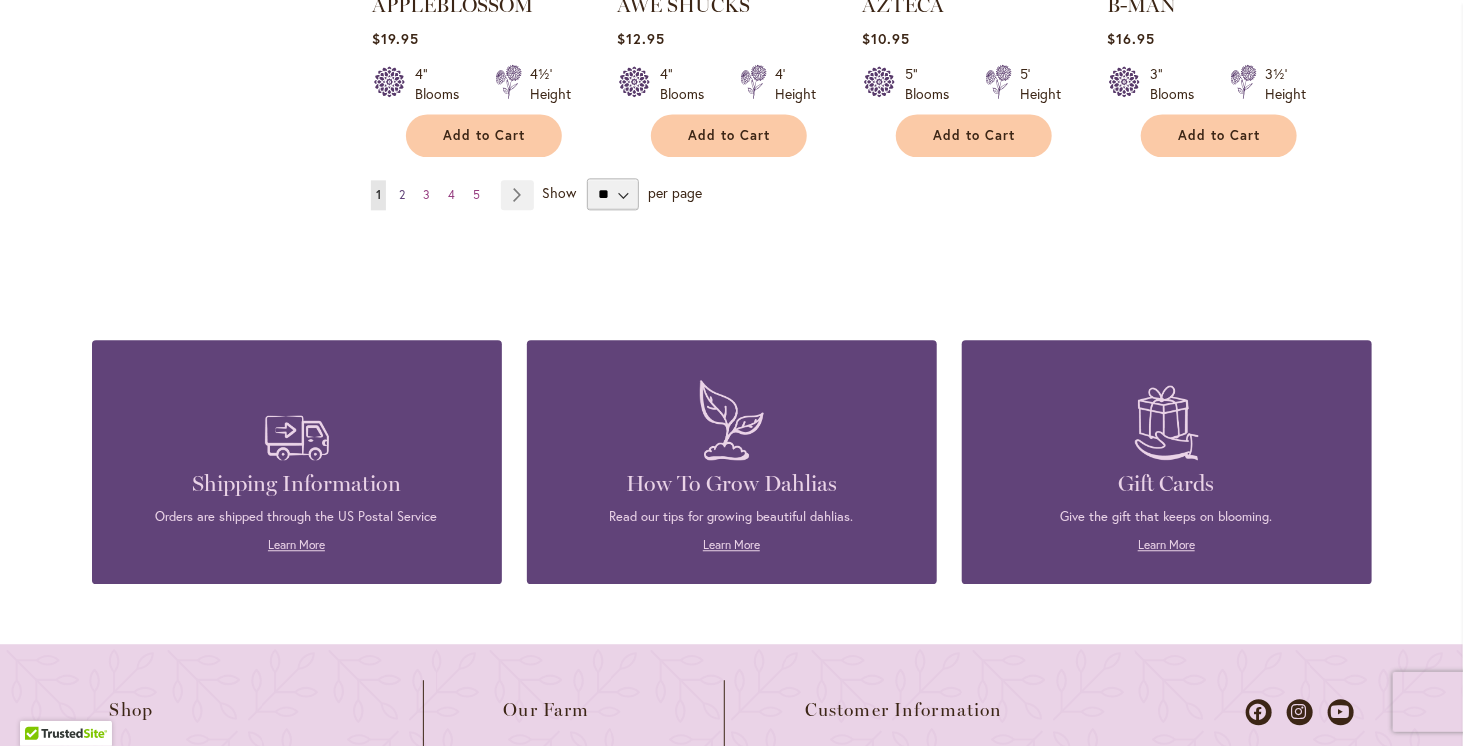 click on "2" at bounding box center (402, 194) 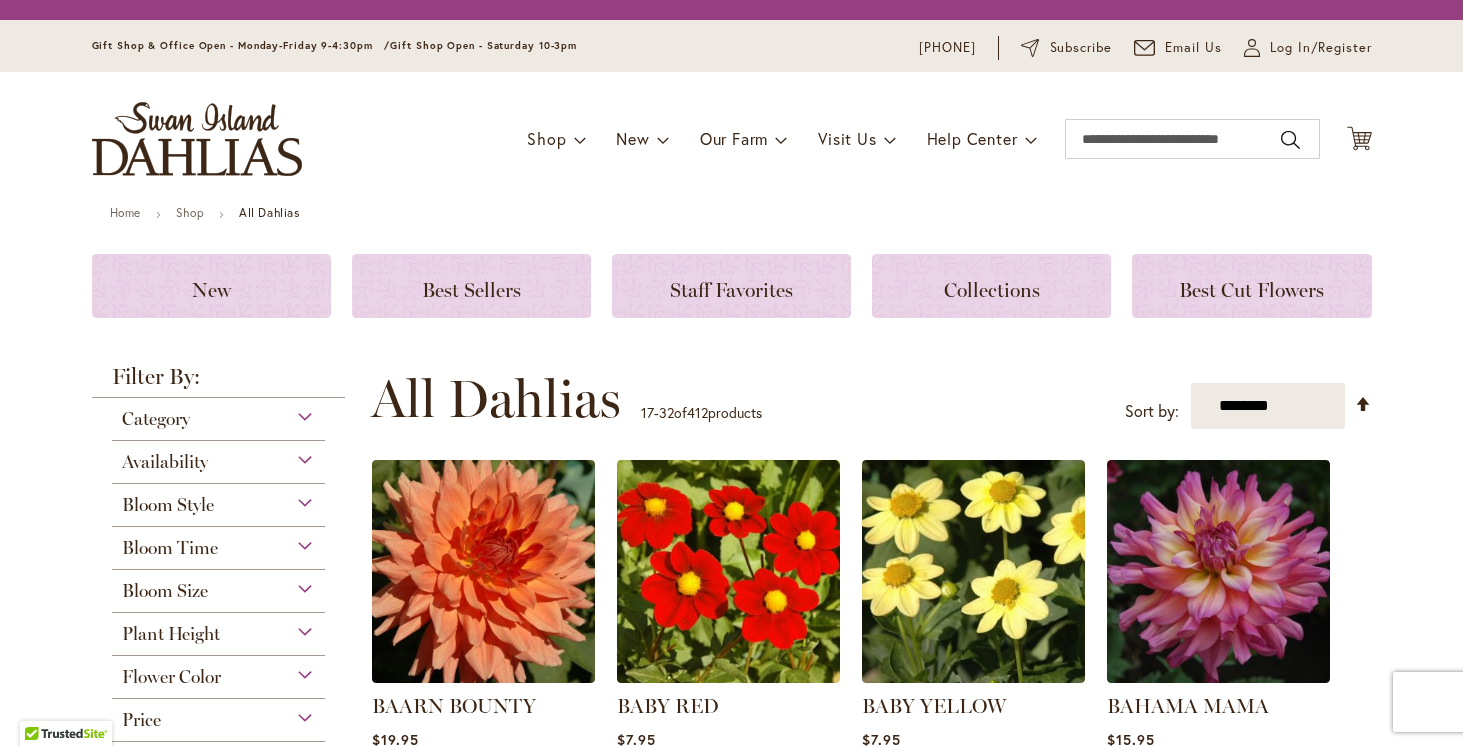 scroll, scrollTop: 0, scrollLeft: 0, axis: both 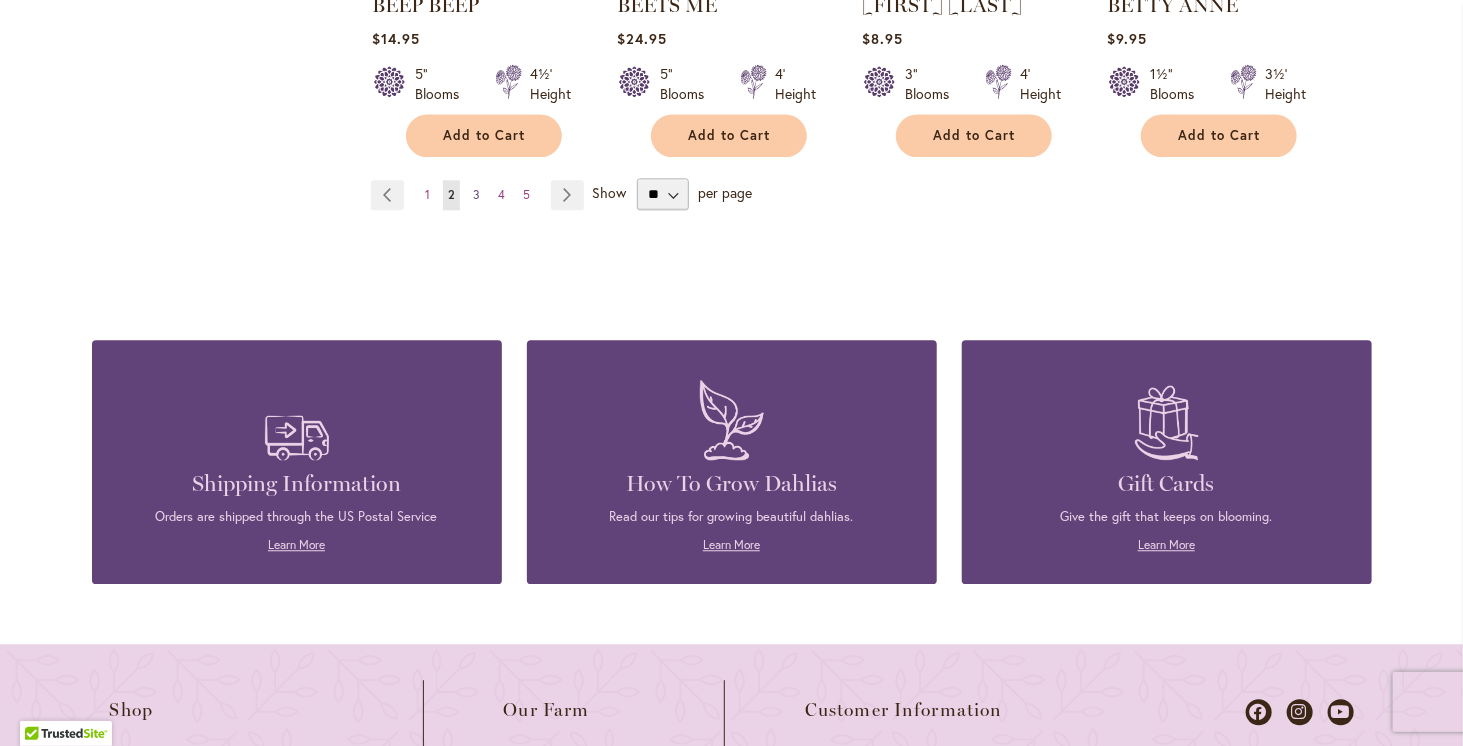 click on "Page
3" at bounding box center (476, 195) 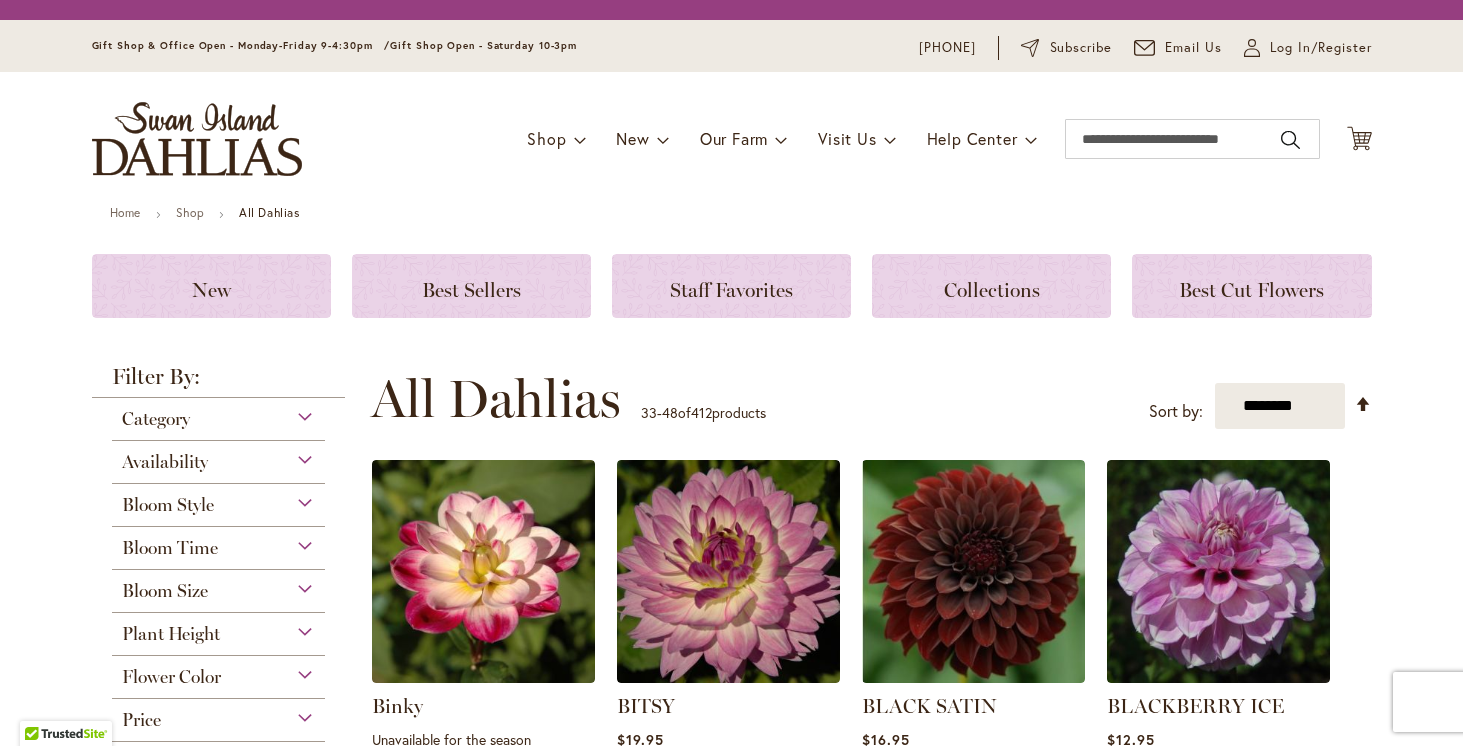 scroll, scrollTop: 0, scrollLeft: 0, axis: both 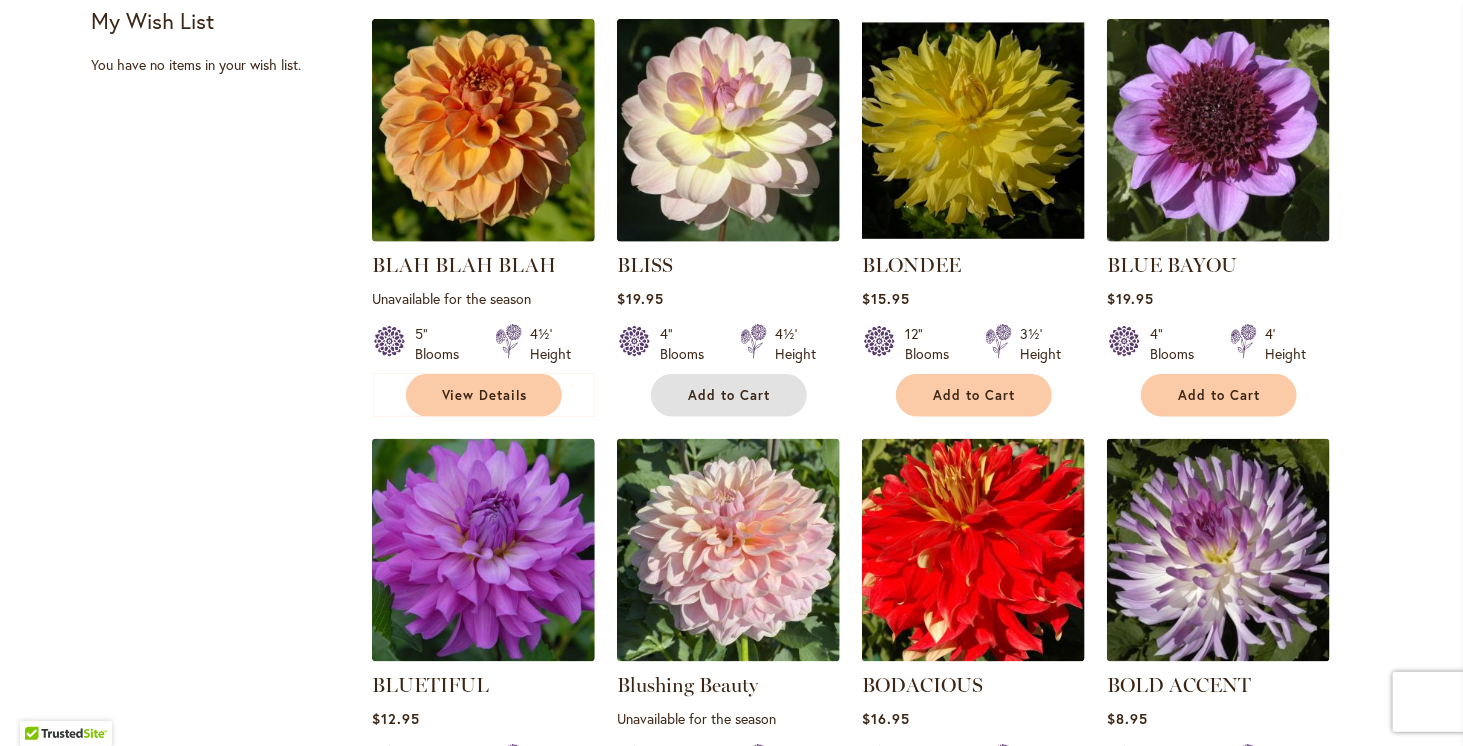 drag, startPoint x: 712, startPoint y: 389, endPoint x: 718, endPoint y: 380, distance: 10.816654 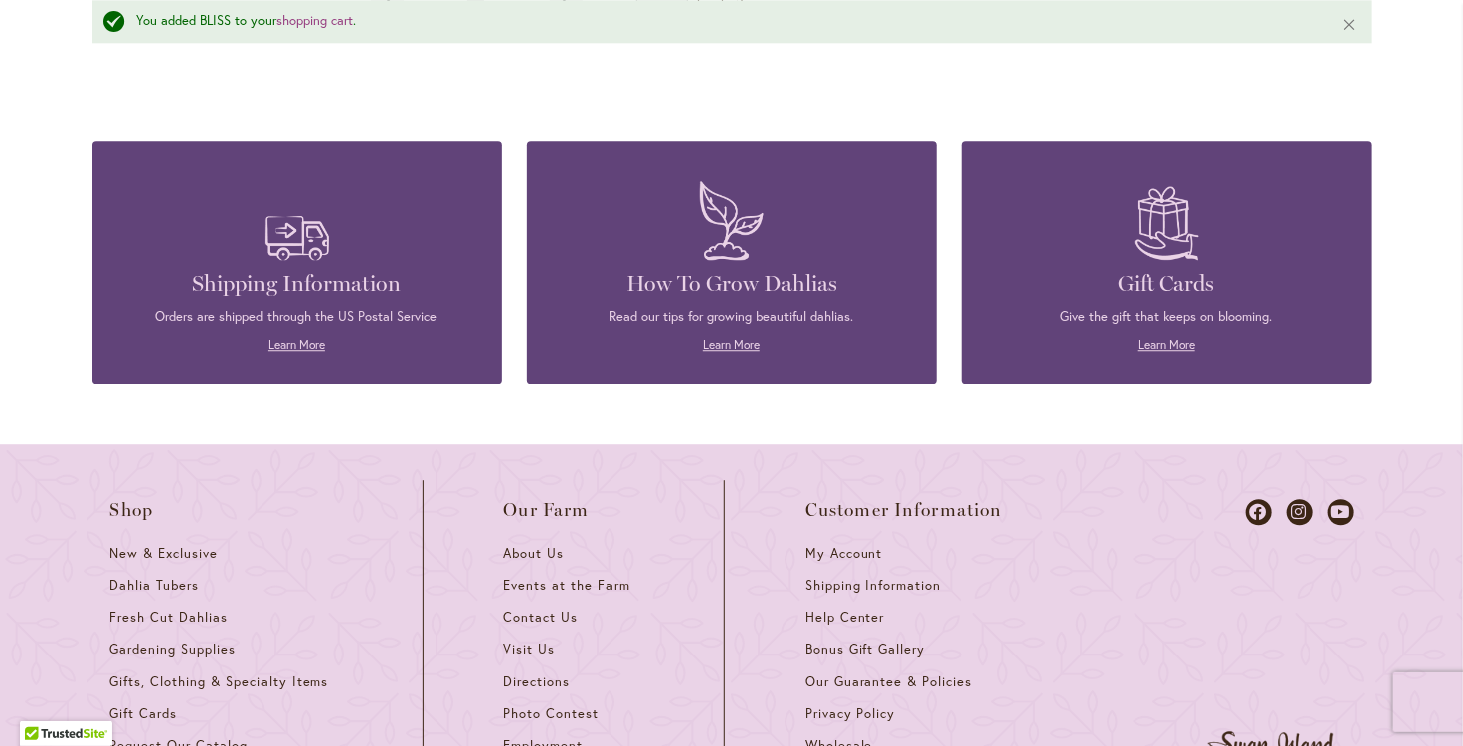 scroll, scrollTop: 1652, scrollLeft: 0, axis: vertical 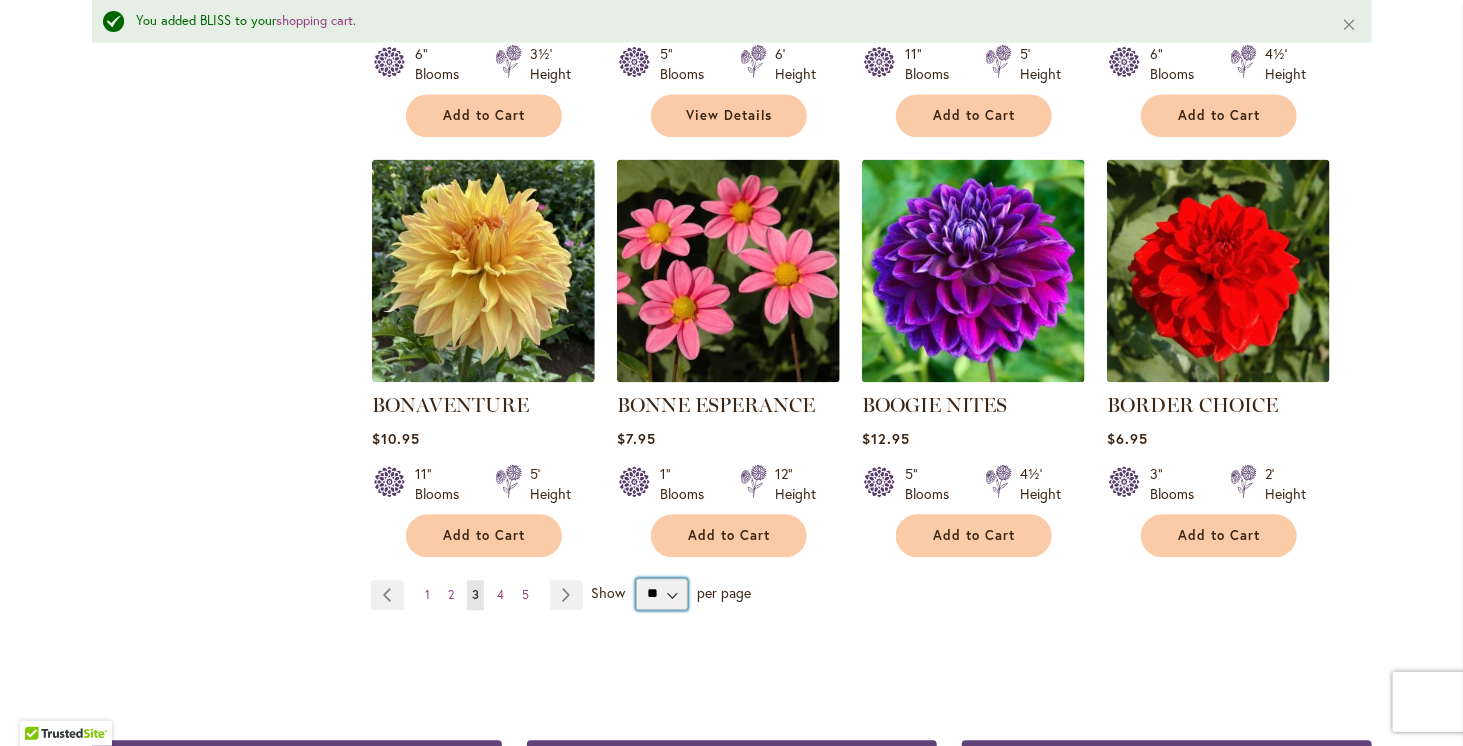 click on "**
**
**
**" at bounding box center (662, 595) 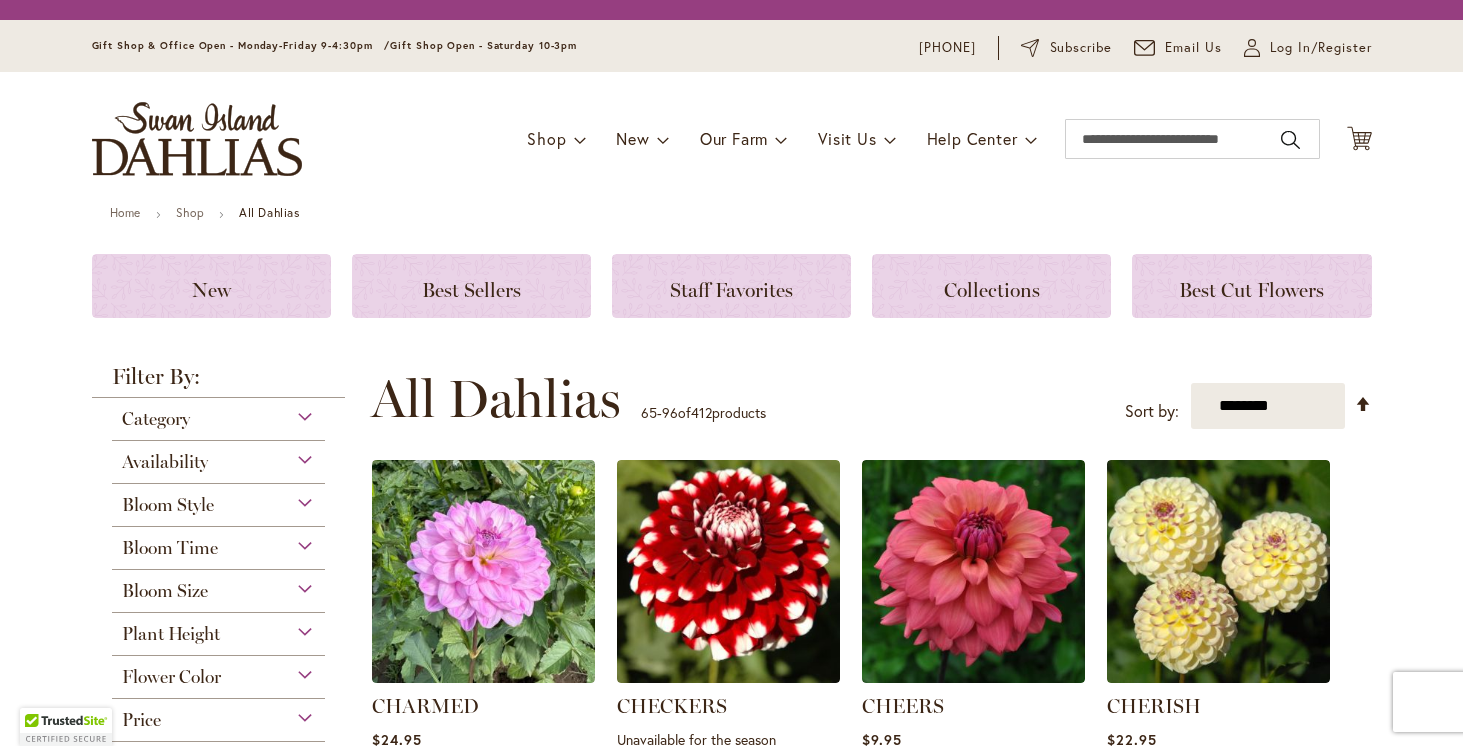 scroll, scrollTop: 0, scrollLeft: 0, axis: both 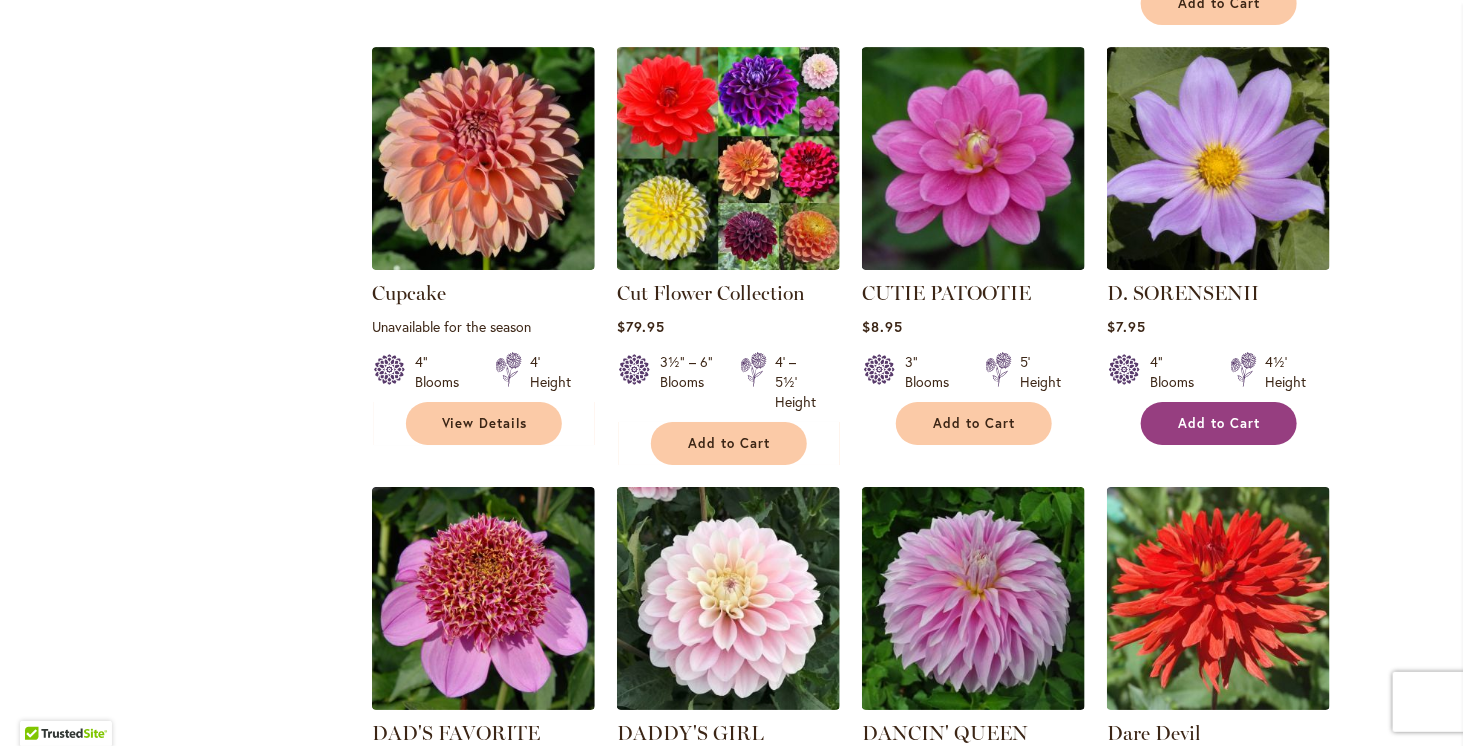 click on "Add to Cart" at bounding box center (1219, 423) 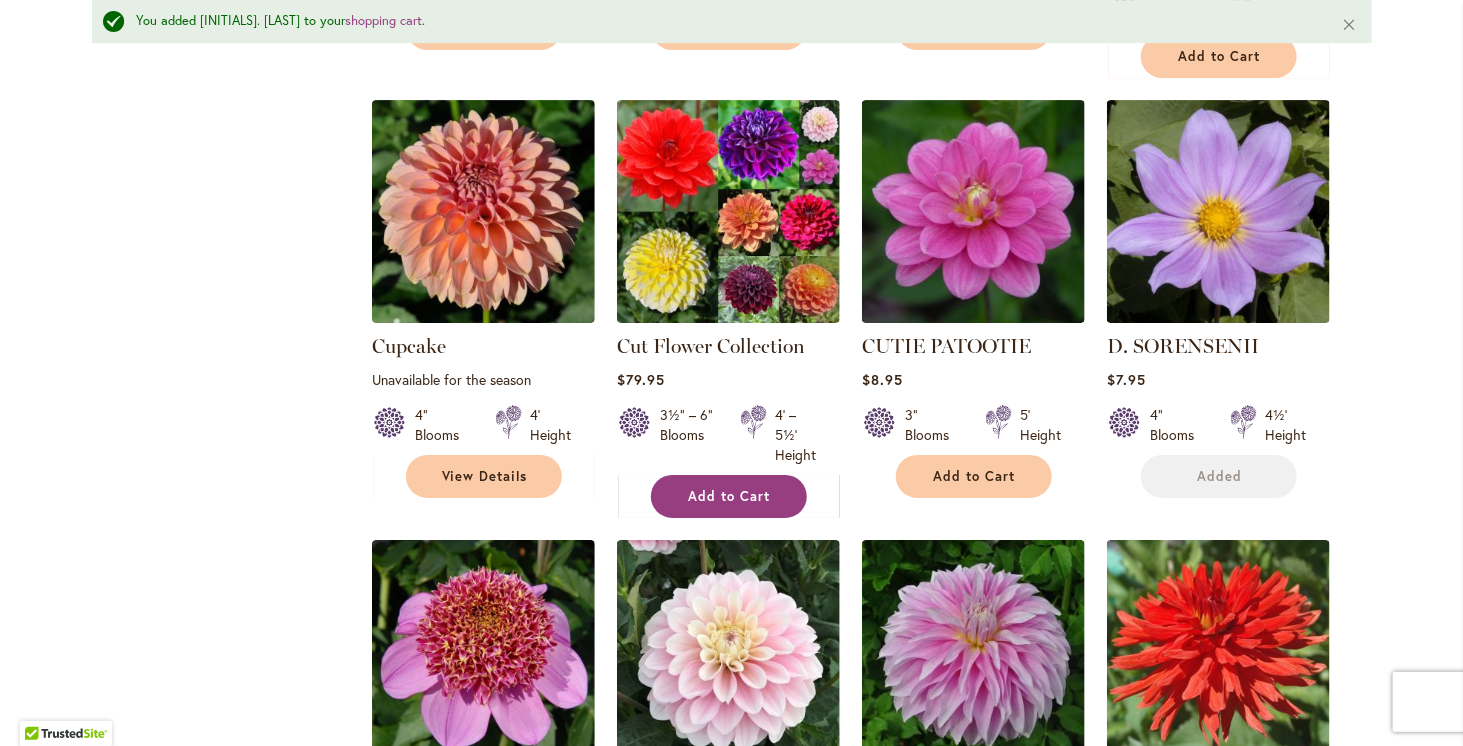 scroll, scrollTop: 3052, scrollLeft: 0, axis: vertical 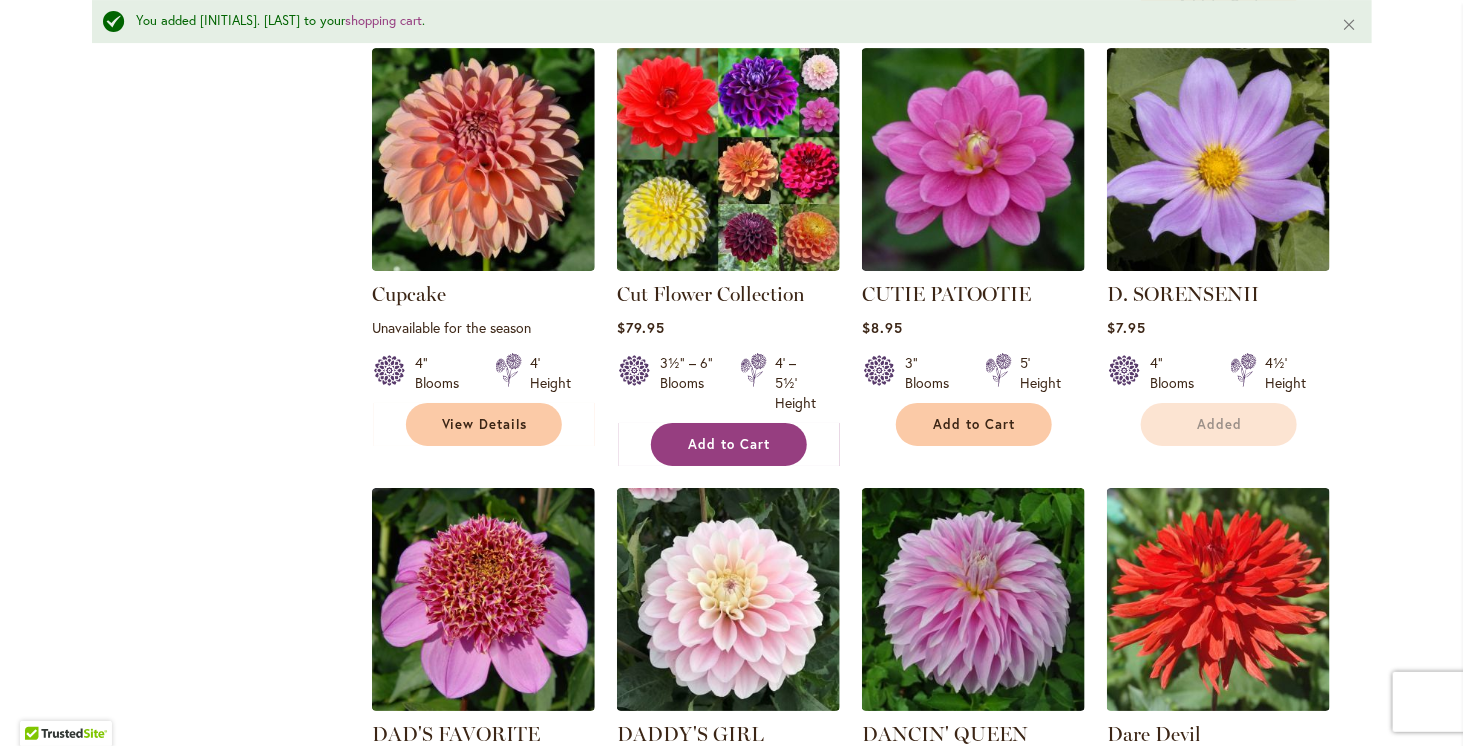 click on "Add to Cart" at bounding box center (729, 444) 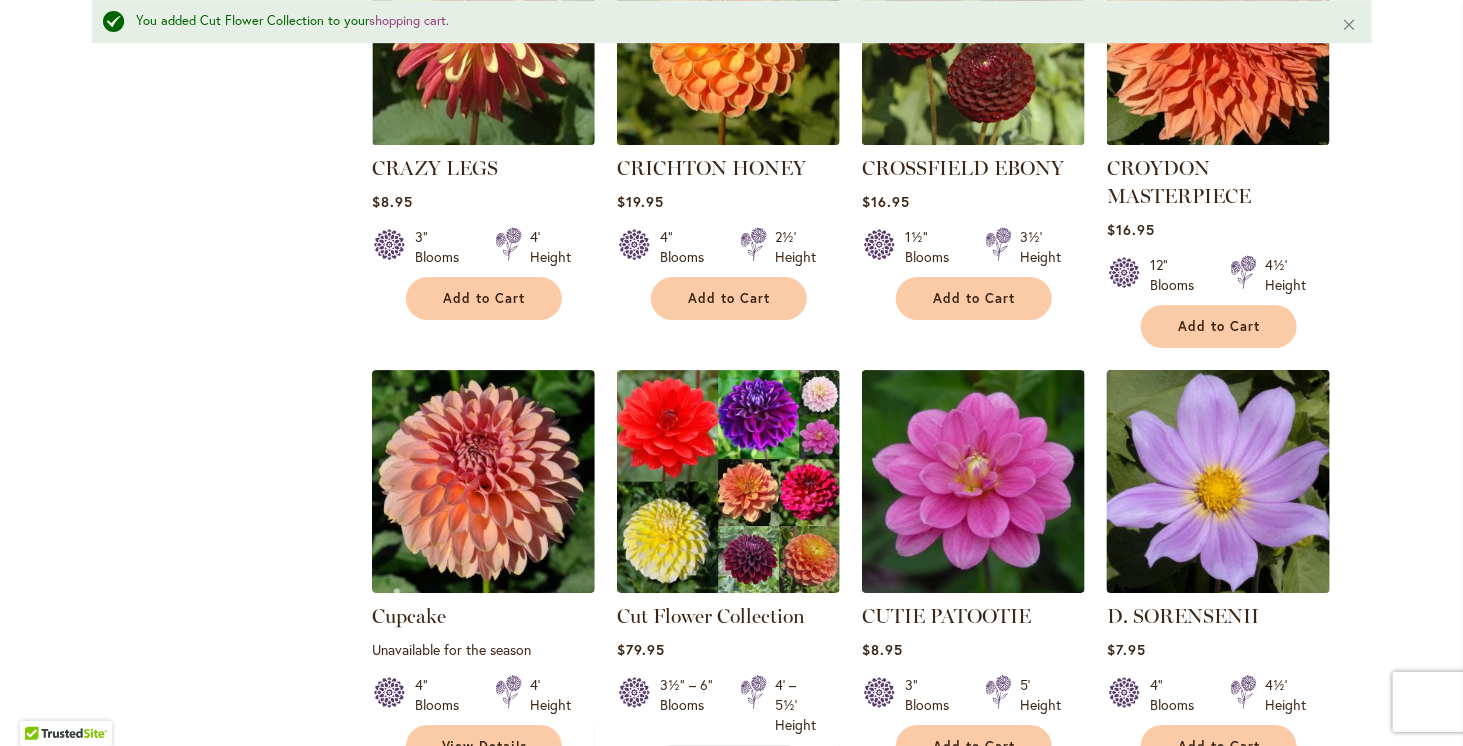 scroll, scrollTop: 2752, scrollLeft: 0, axis: vertical 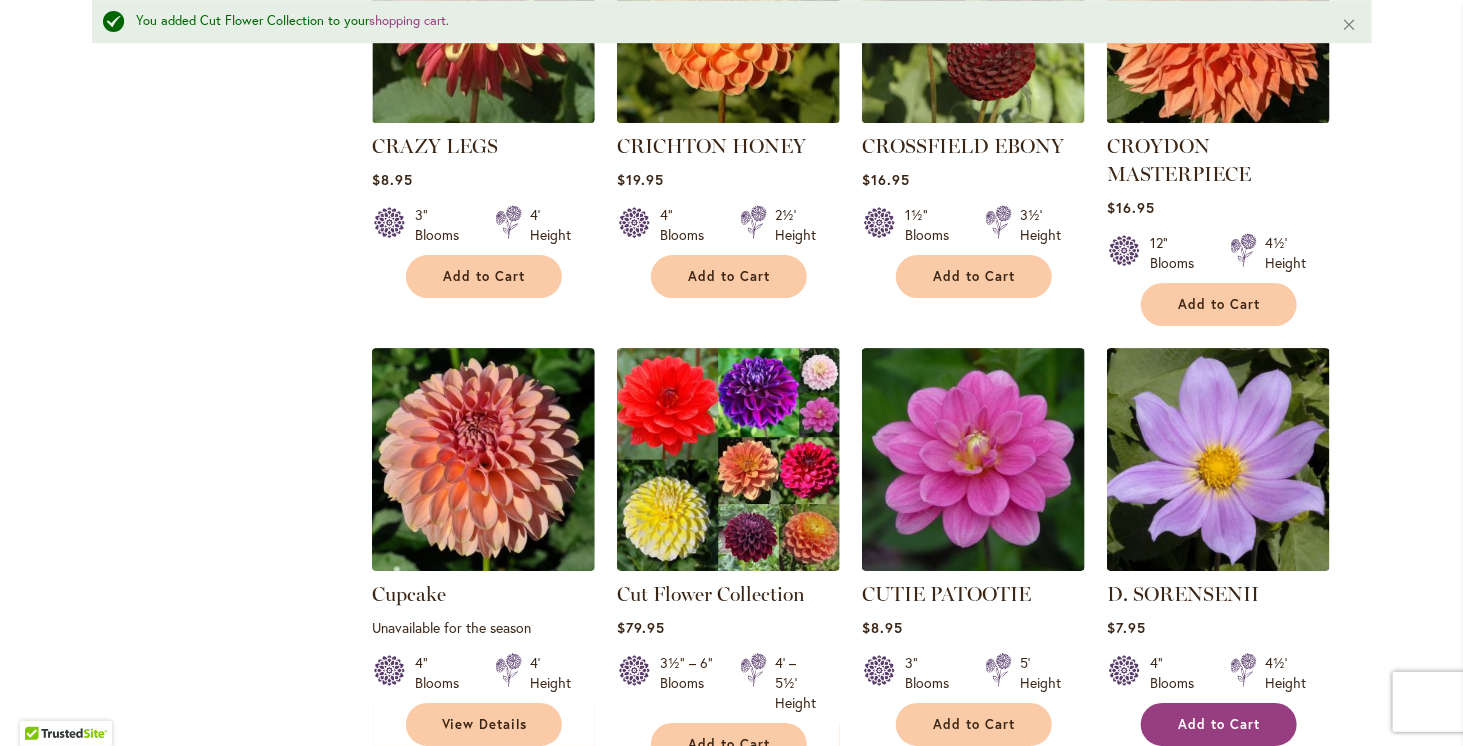 click on "Add to Cart" at bounding box center [1219, 724] 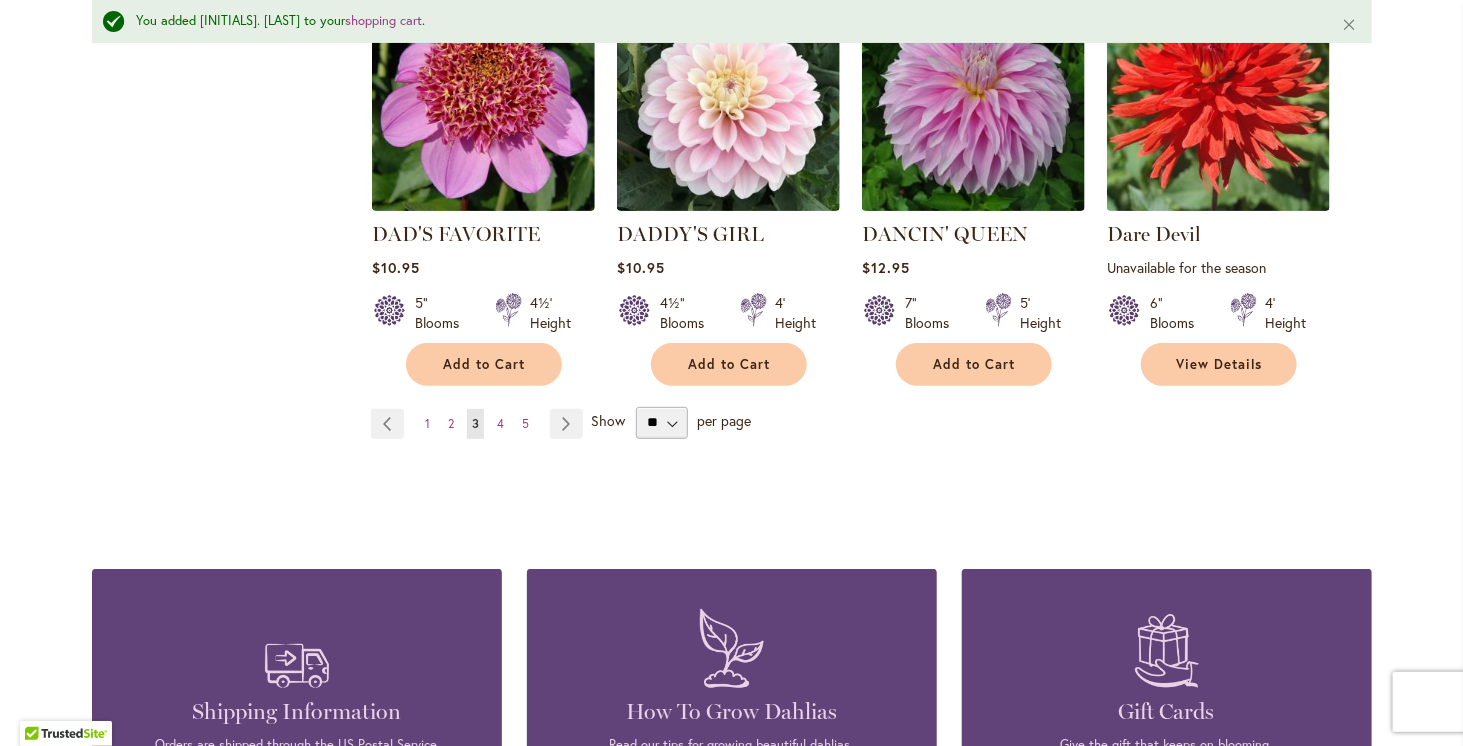 scroll, scrollTop: 3652, scrollLeft: 0, axis: vertical 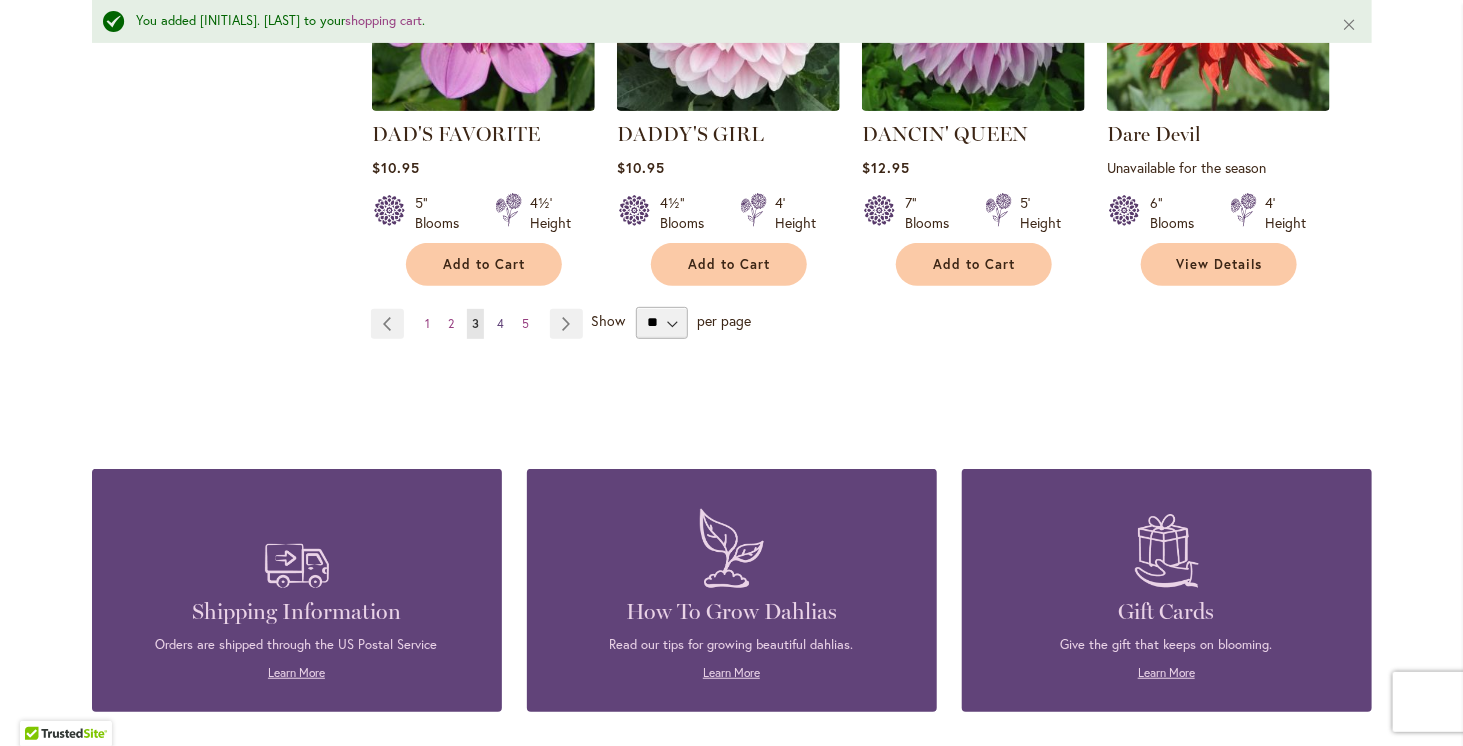 click on "4" at bounding box center [500, 323] 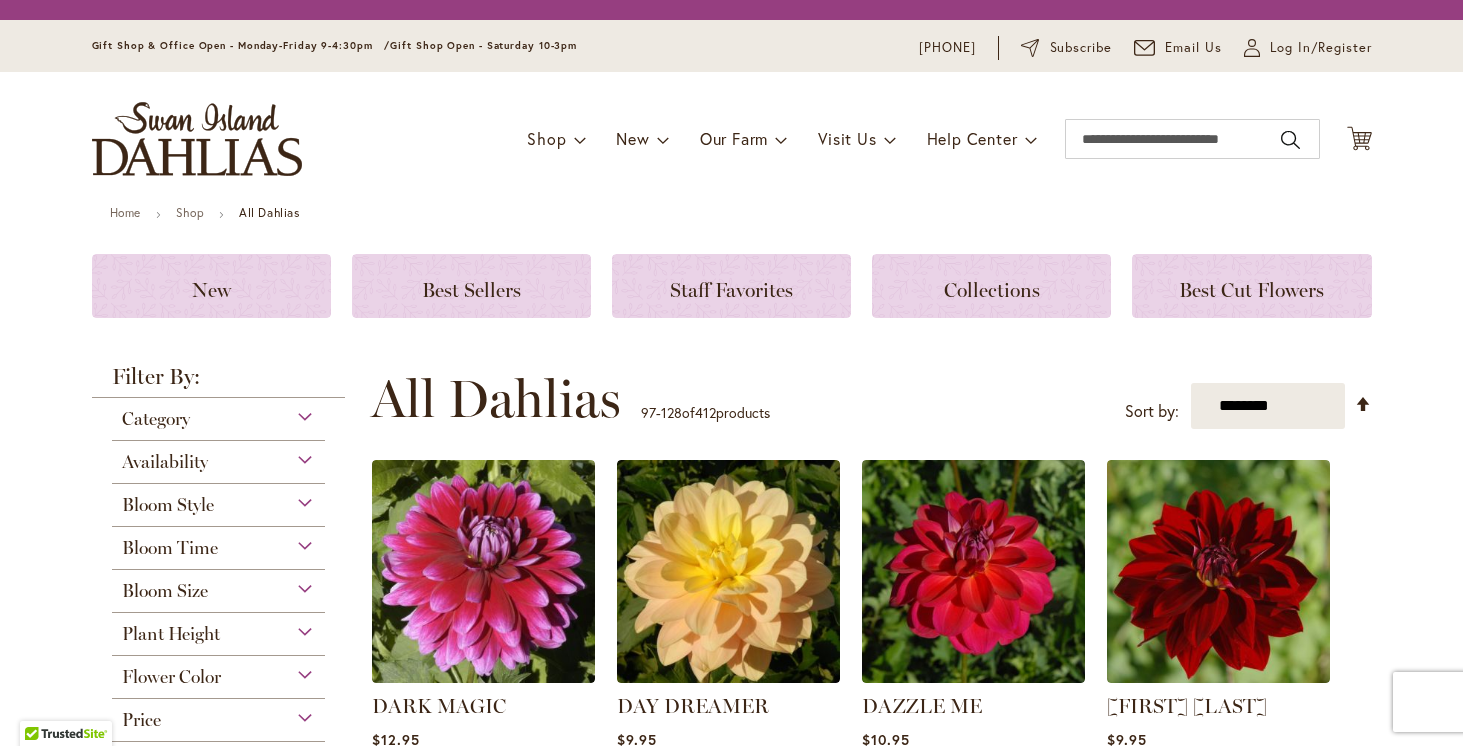 scroll, scrollTop: 0, scrollLeft: 0, axis: both 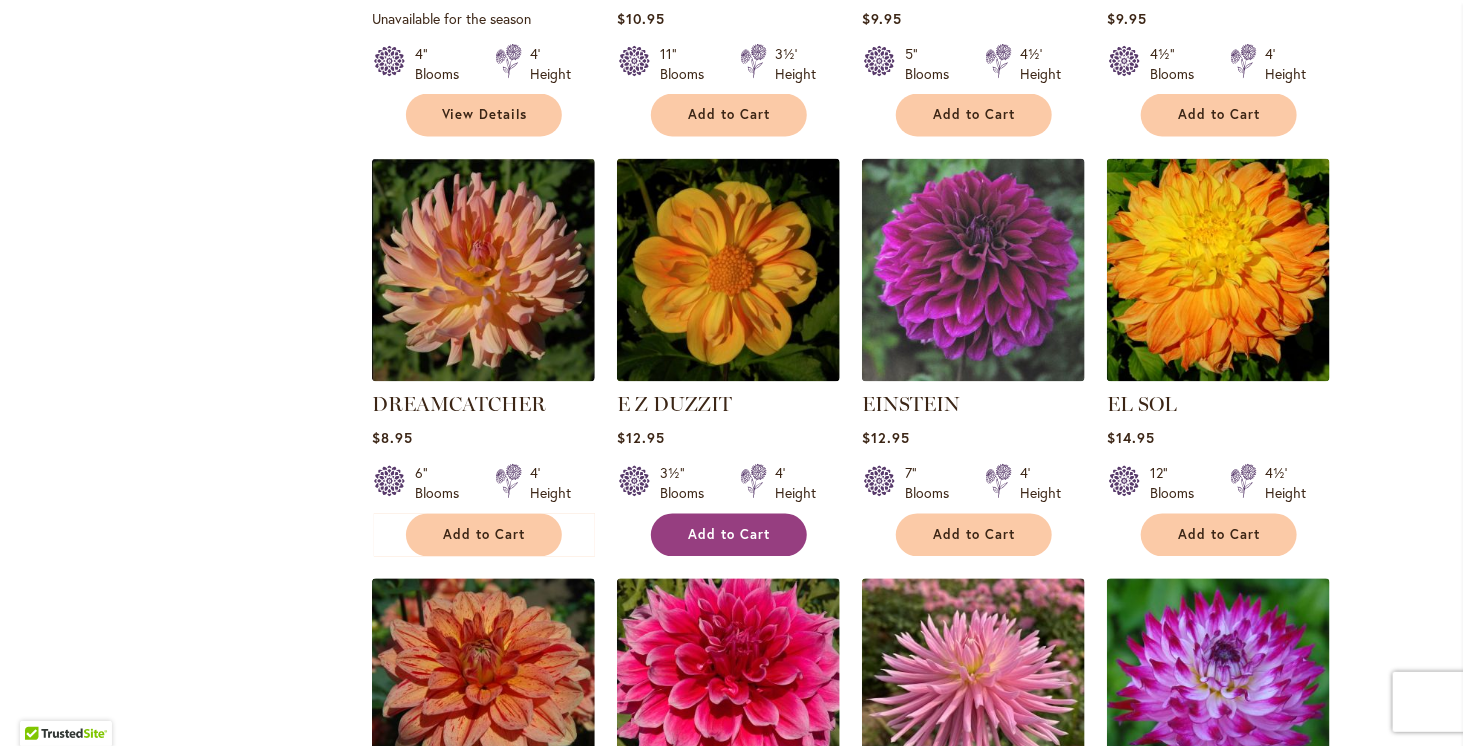 click on "Add to Cart" at bounding box center (730, 535) 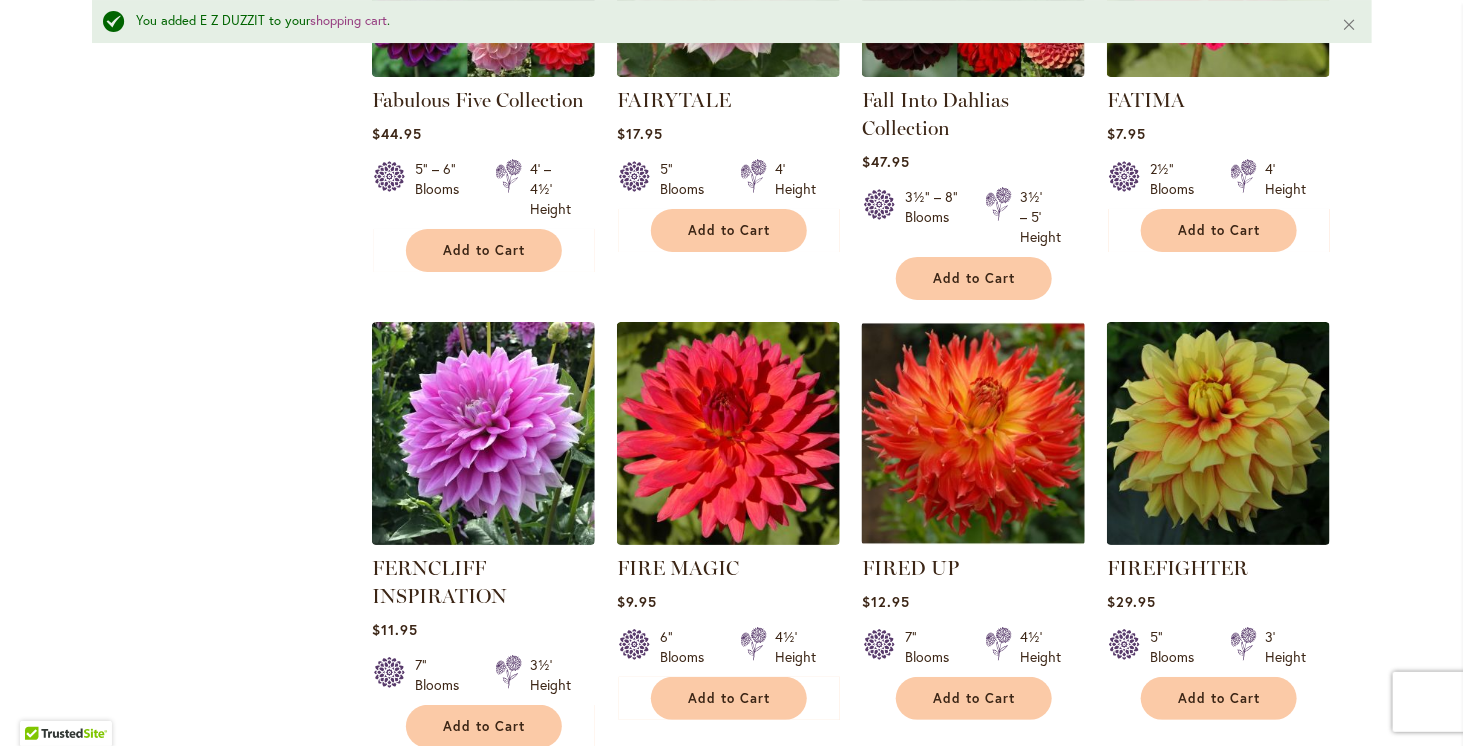 scroll, scrollTop: 3252, scrollLeft: 0, axis: vertical 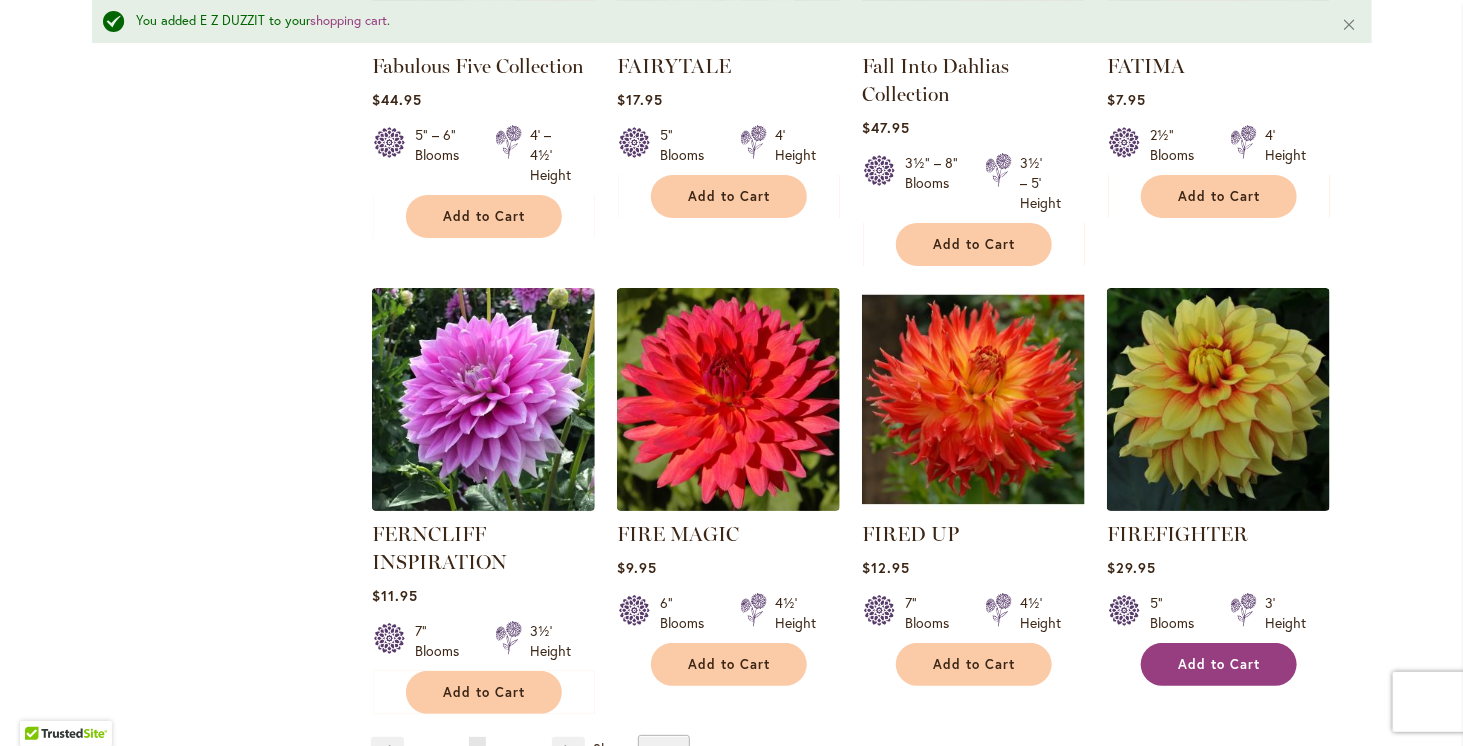 click on "Add to Cart" at bounding box center [1220, 664] 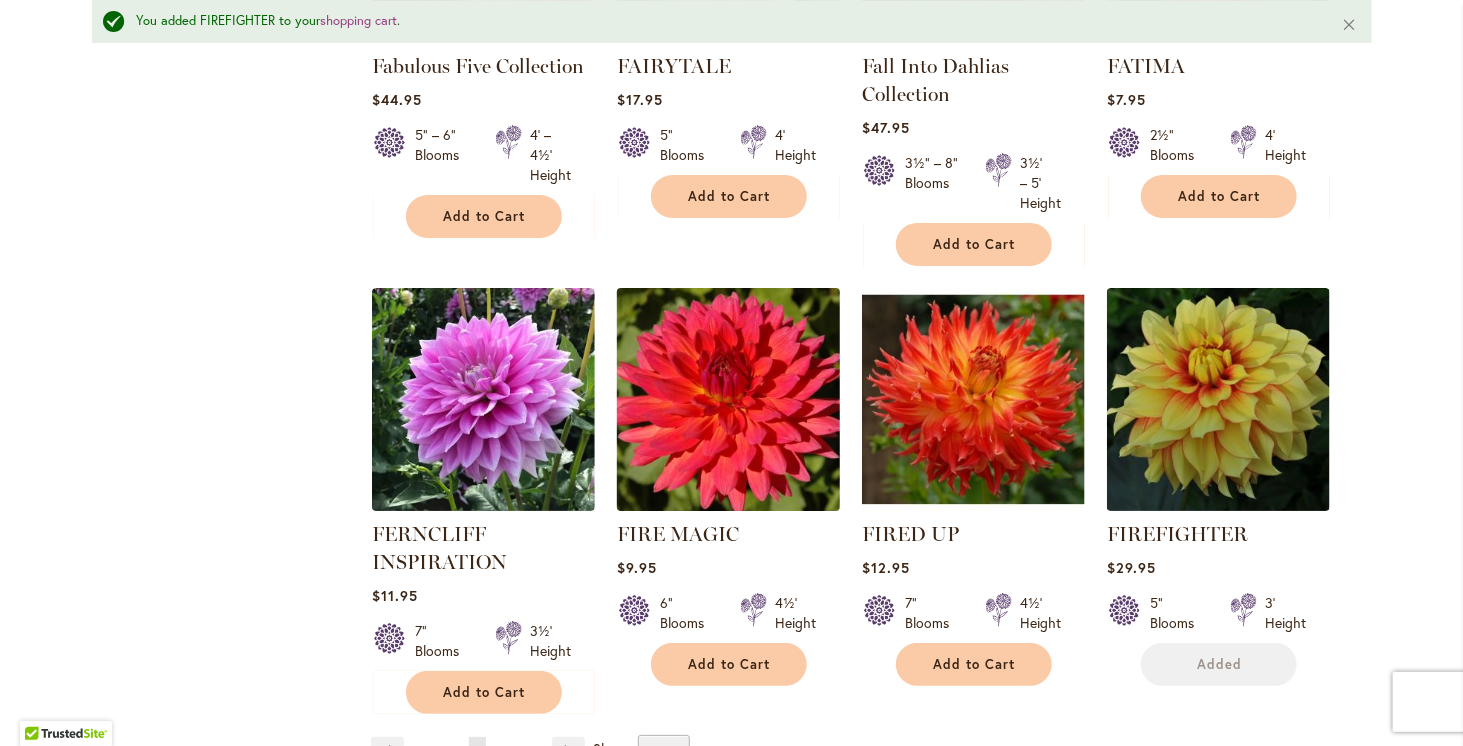 scroll, scrollTop: 3652, scrollLeft: 0, axis: vertical 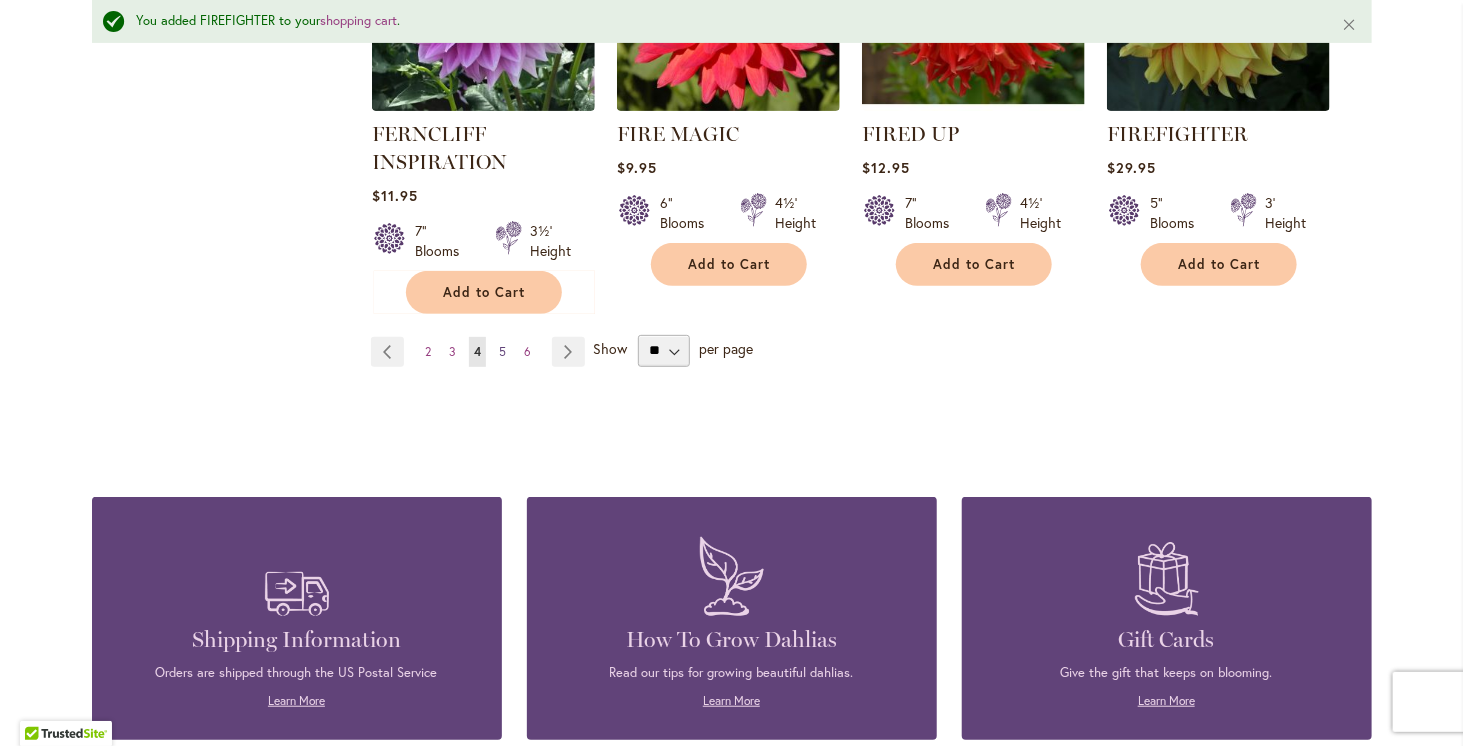 click on "5" at bounding box center (502, 351) 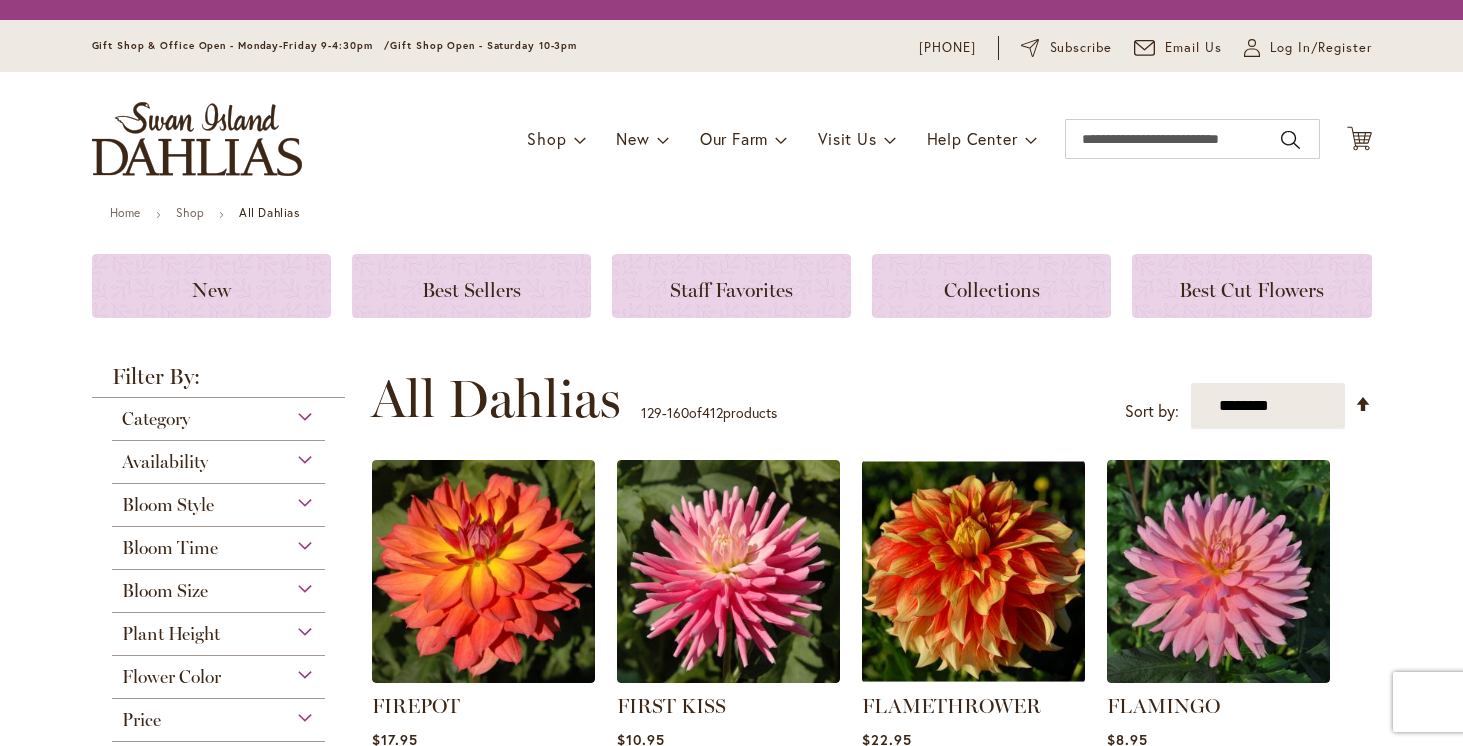 scroll, scrollTop: 0, scrollLeft: 0, axis: both 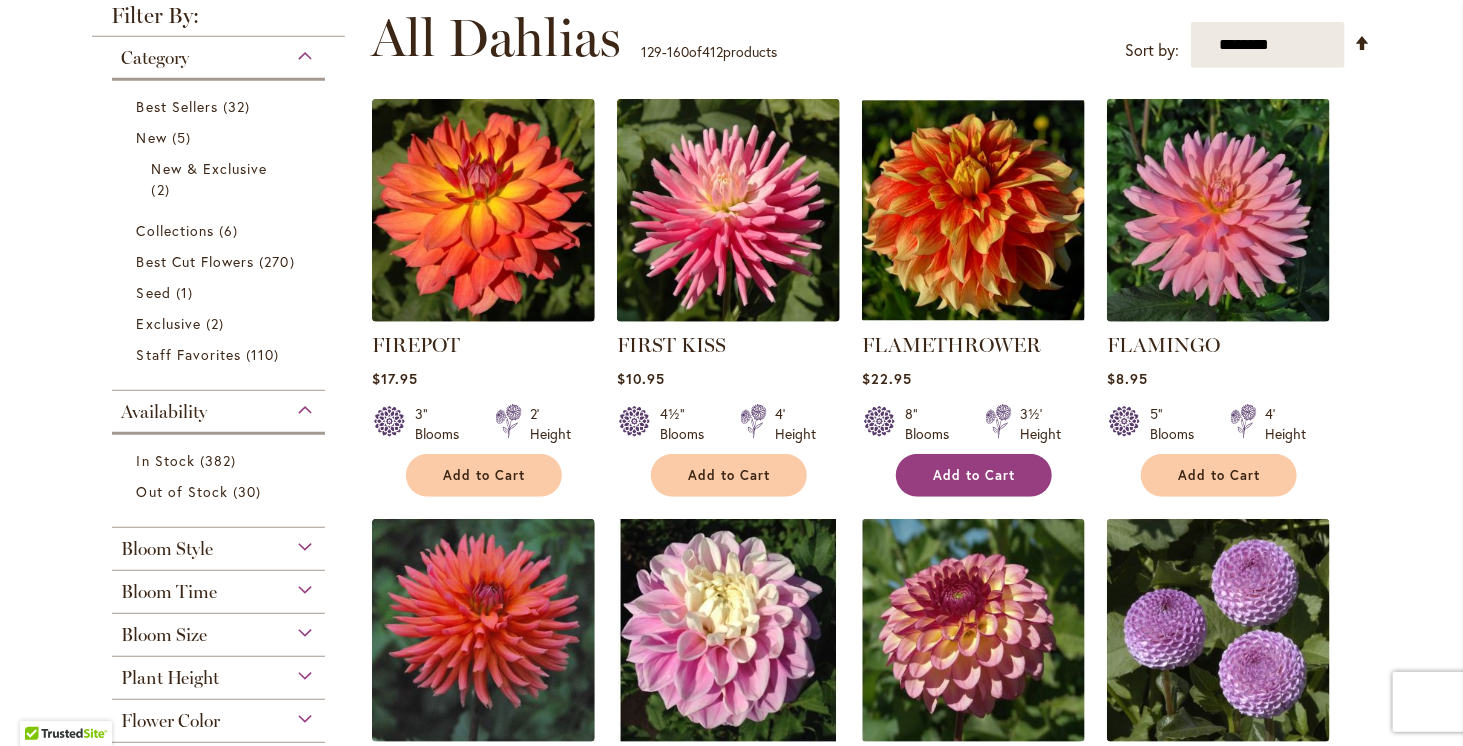 click on "Add to Cart" at bounding box center (975, 475) 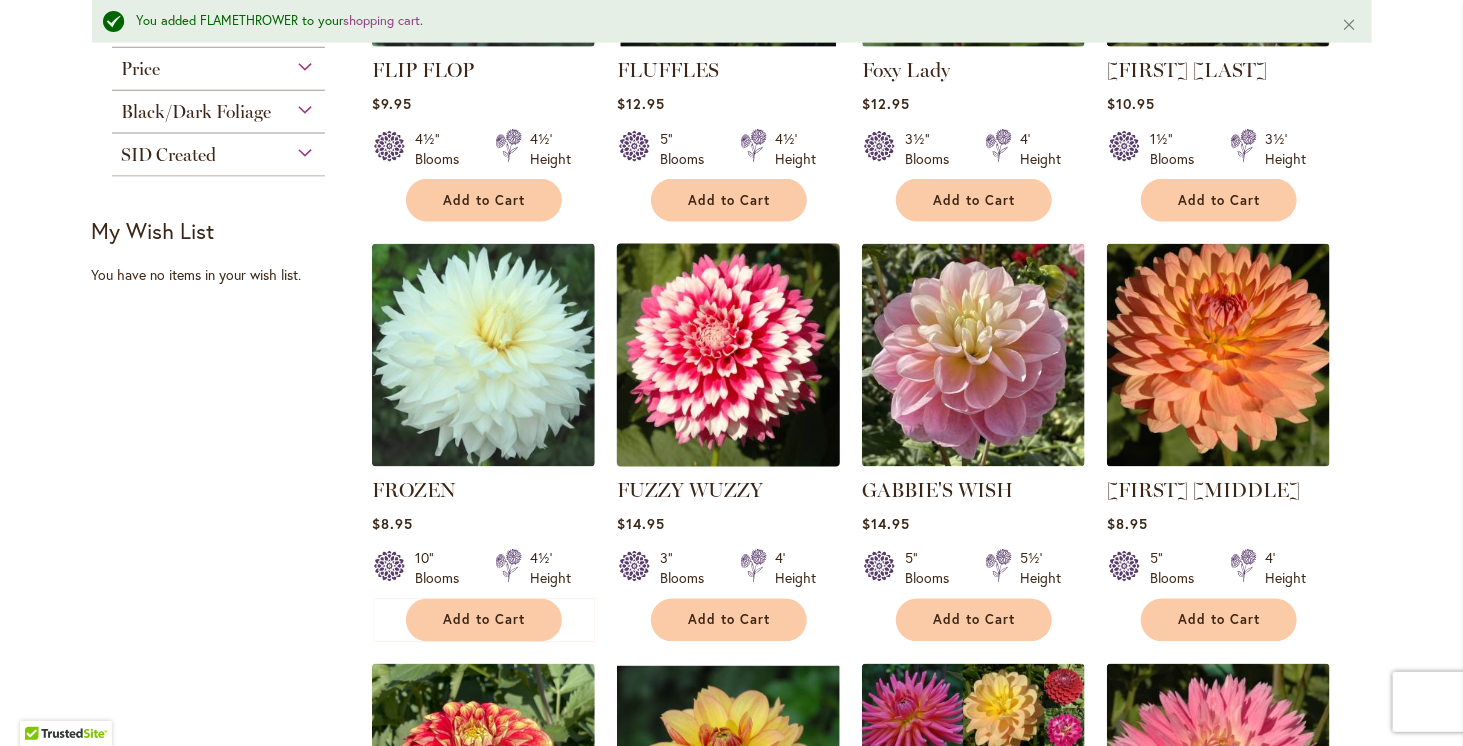 scroll, scrollTop: 1252, scrollLeft: 0, axis: vertical 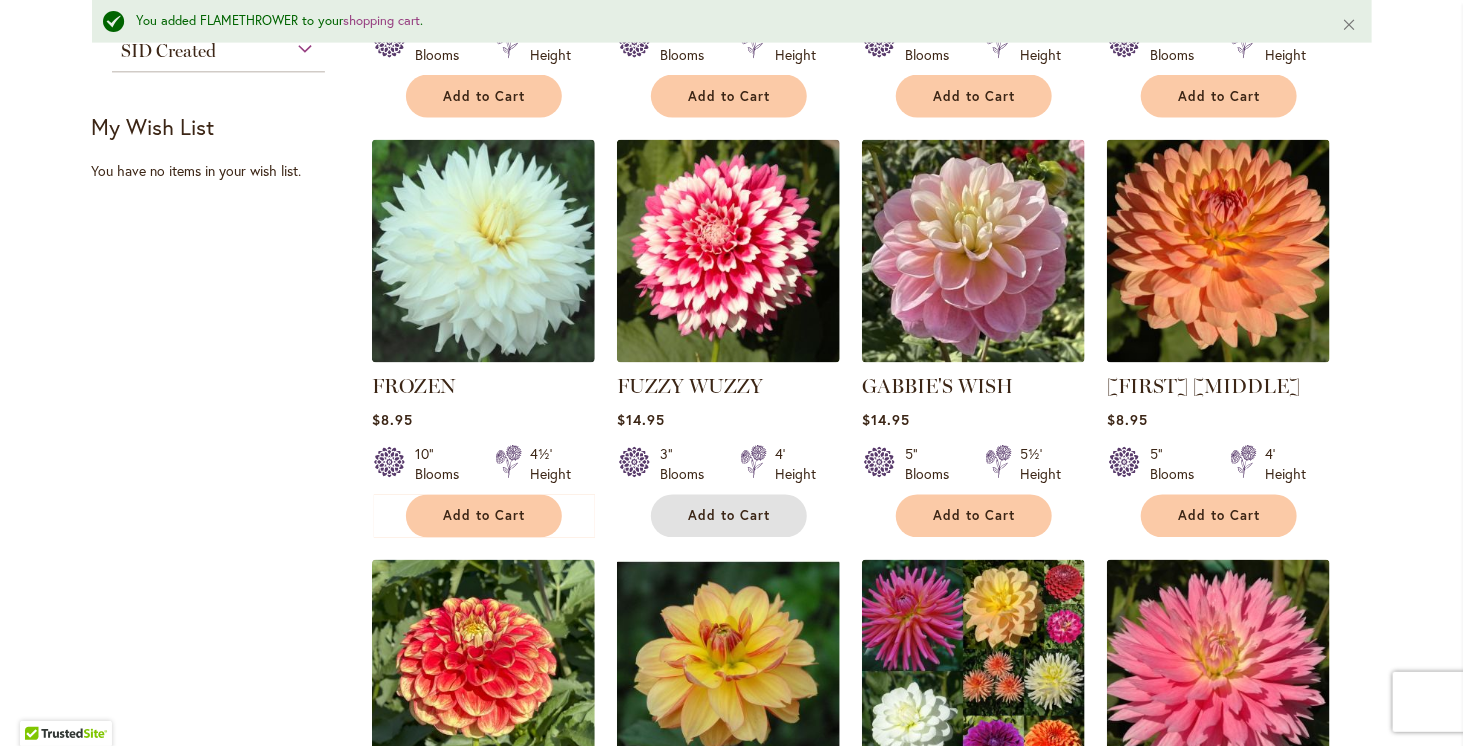 click on "Add to Cart" at bounding box center [730, 516] 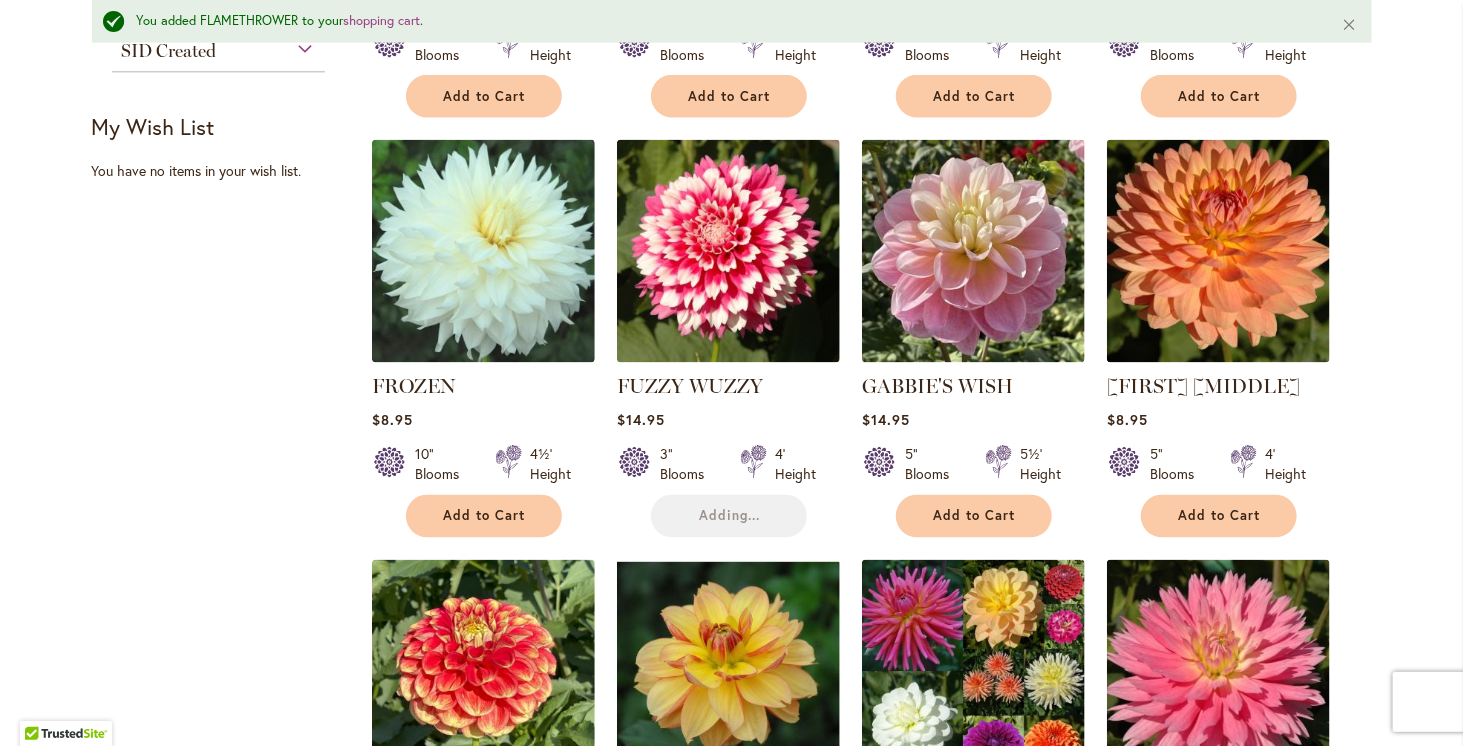 scroll, scrollTop: 1552, scrollLeft: 0, axis: vertical 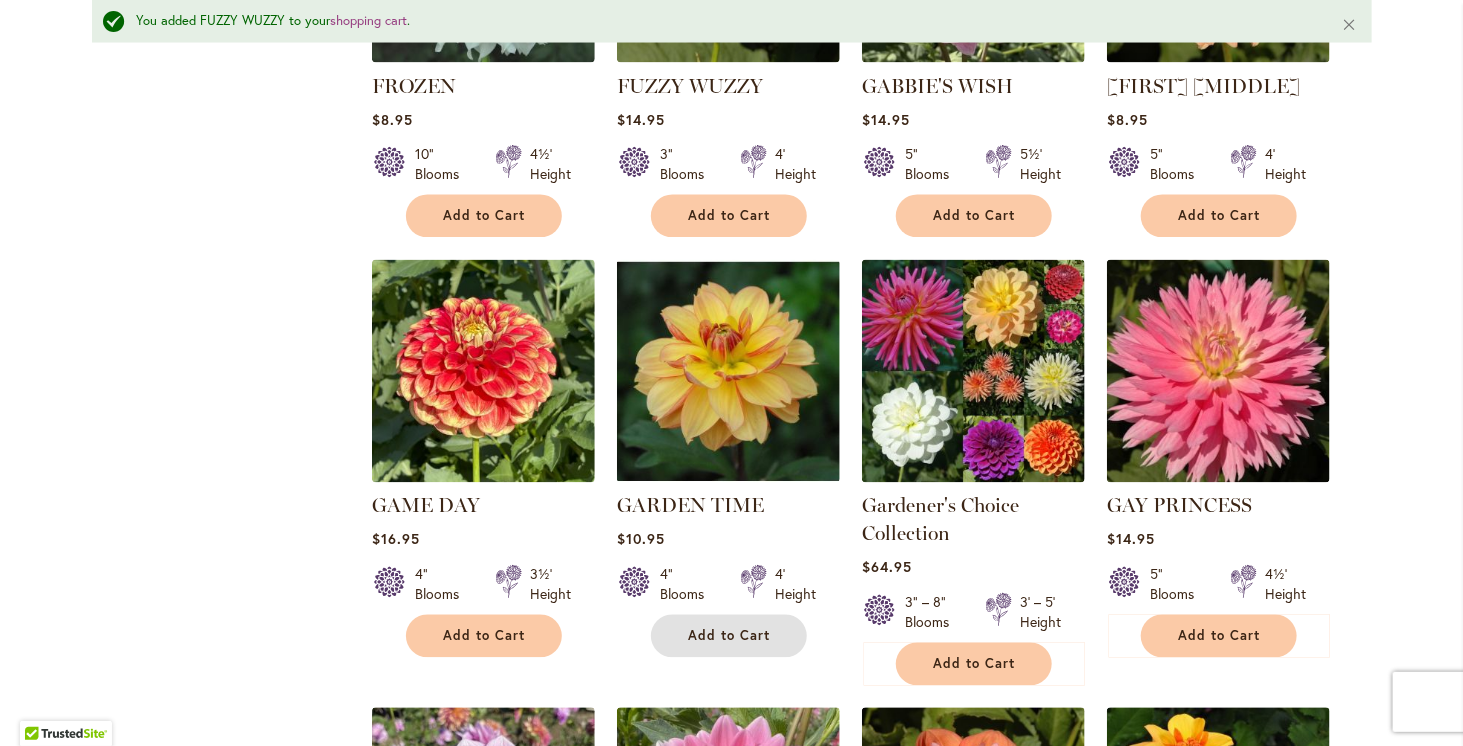 click on "Add to Cart" at bounding box center [730, 636] 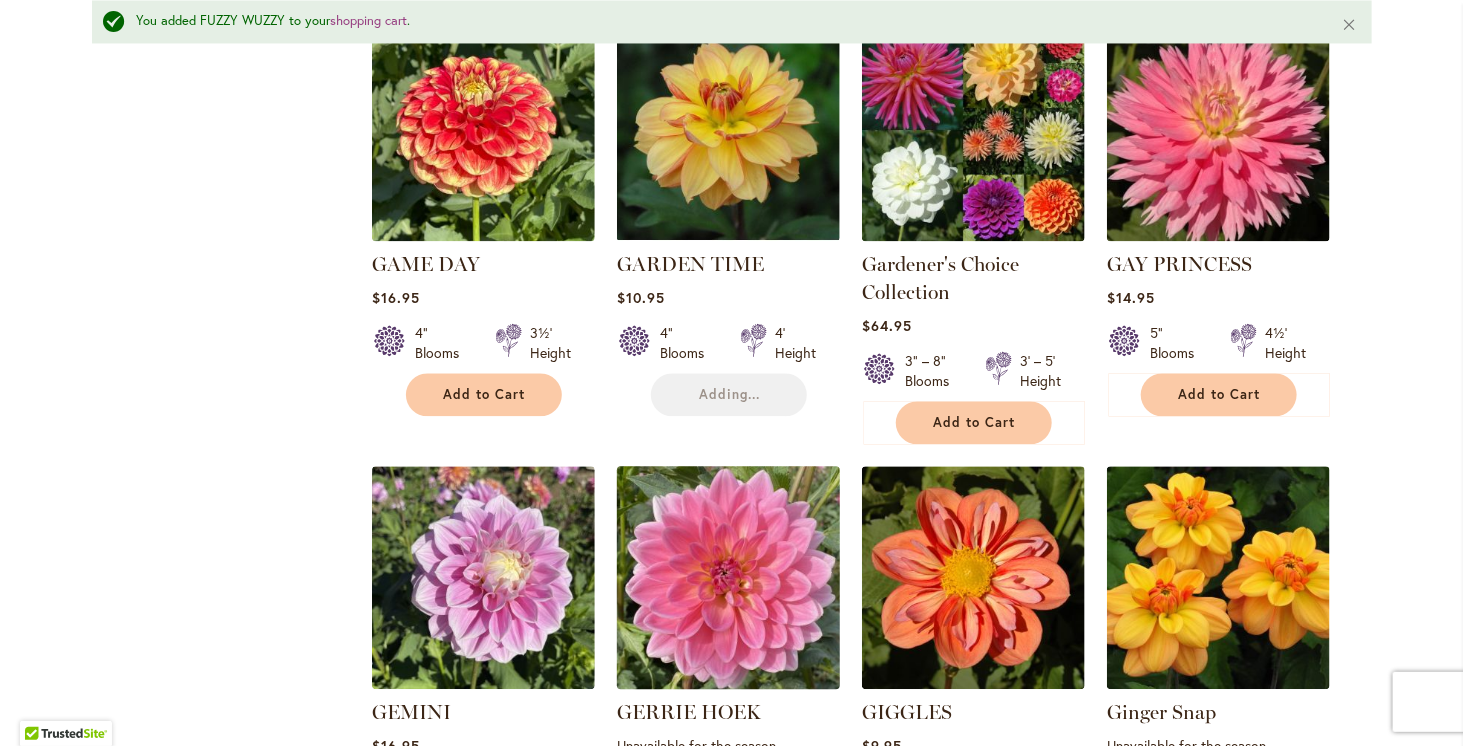scroll, scrollTop: 1952, scrollLeft: 0, axis: vertical 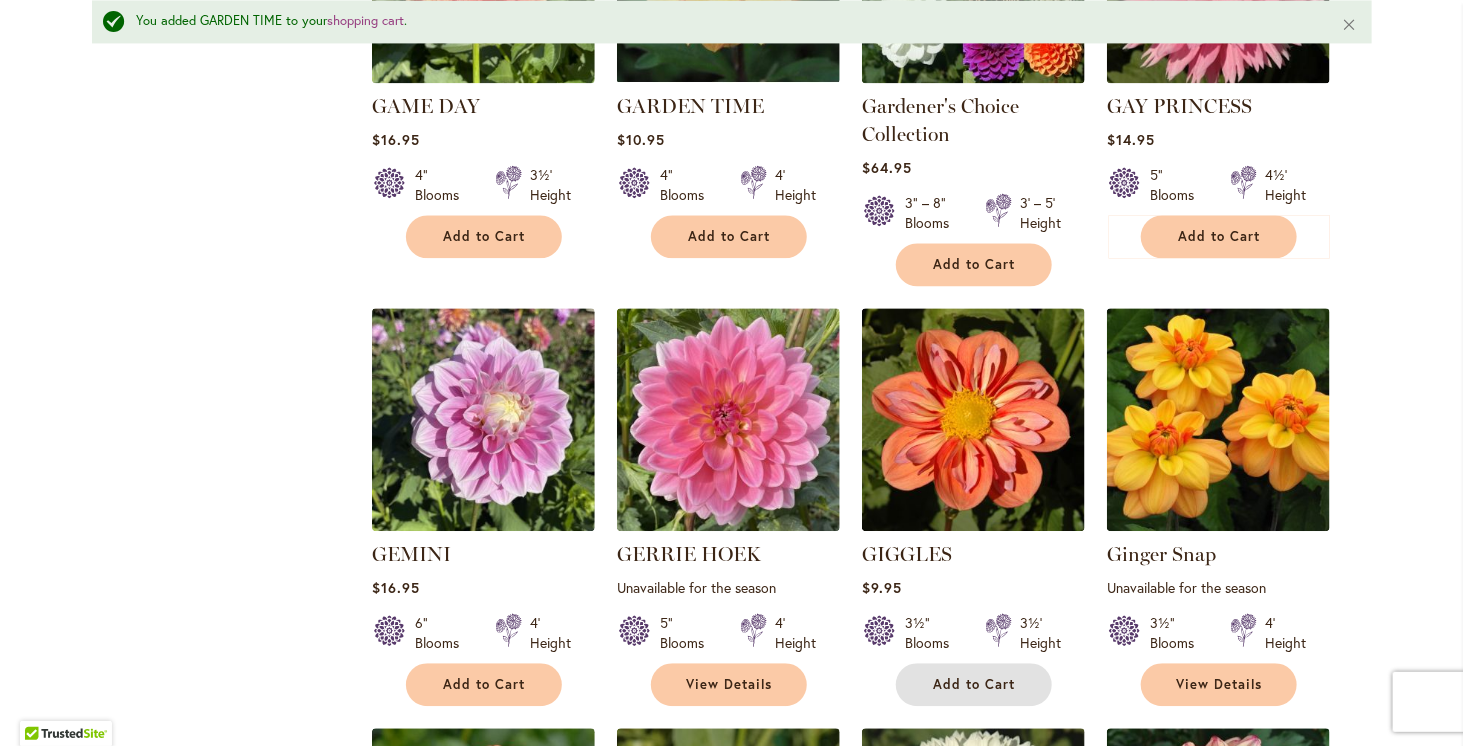 click on "Add to Cart" at bounding box center [975, 684] 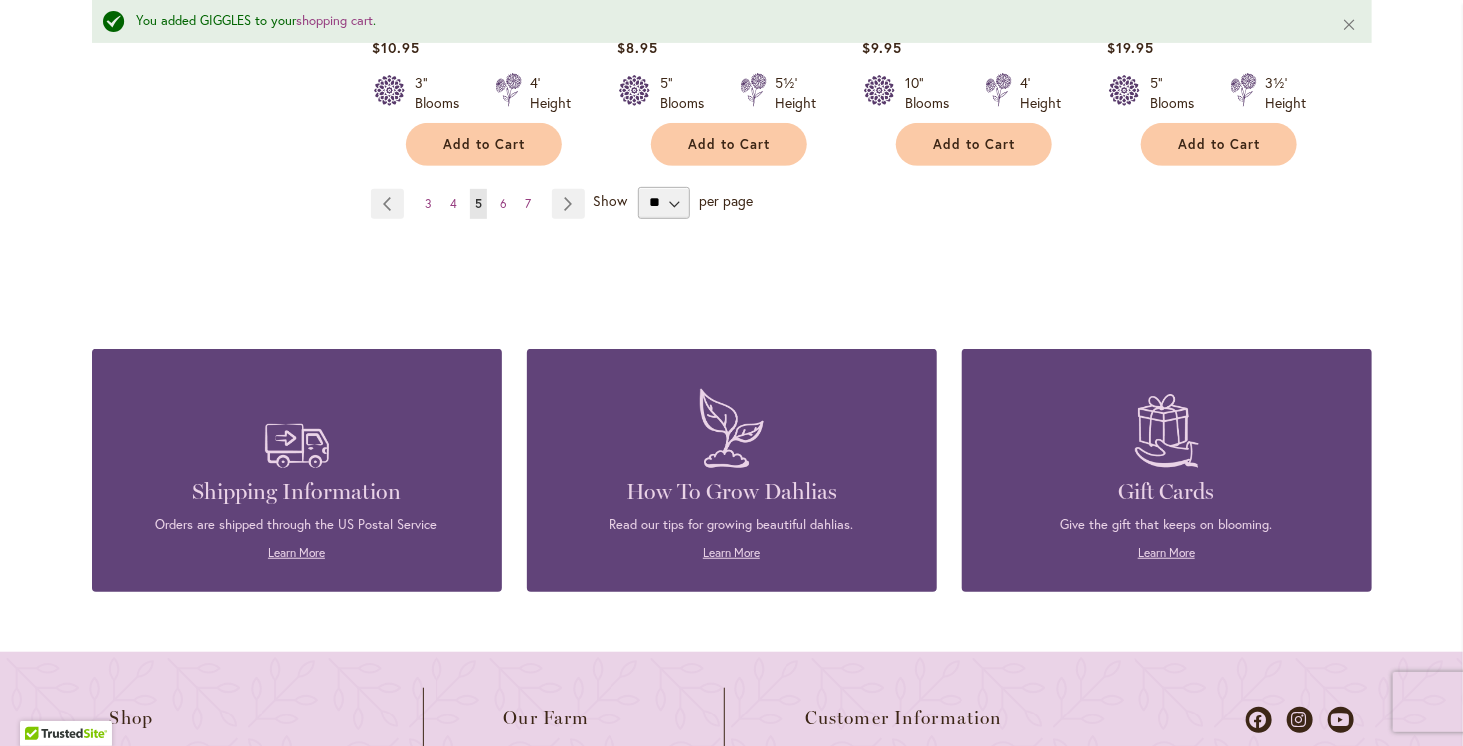 scroll, scrollTop: 3752, scrollLeft: 0, axis: vertical 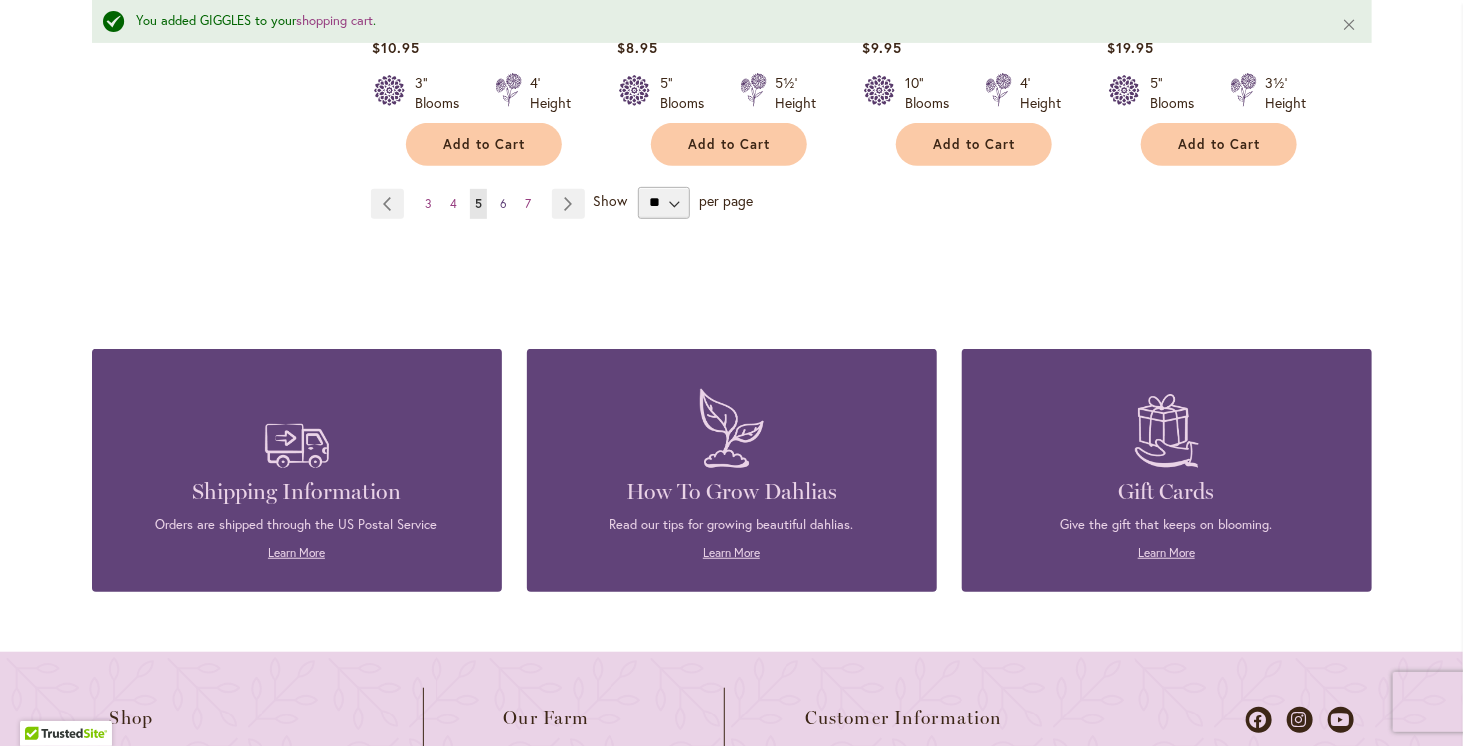 click on "Page
6" at bounding box center (503, 204) 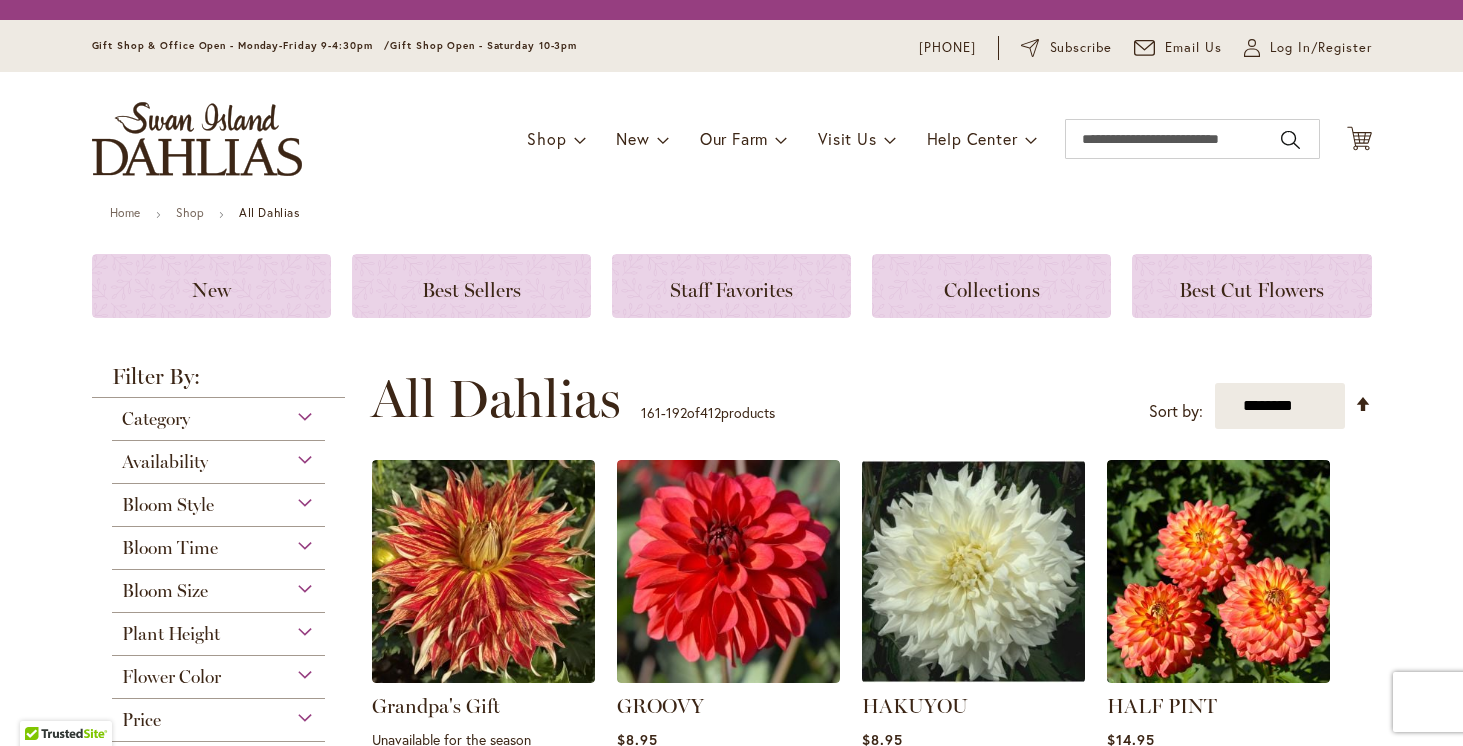 scroll, scrollTop: 0, scrollLeft: 0, axis: both 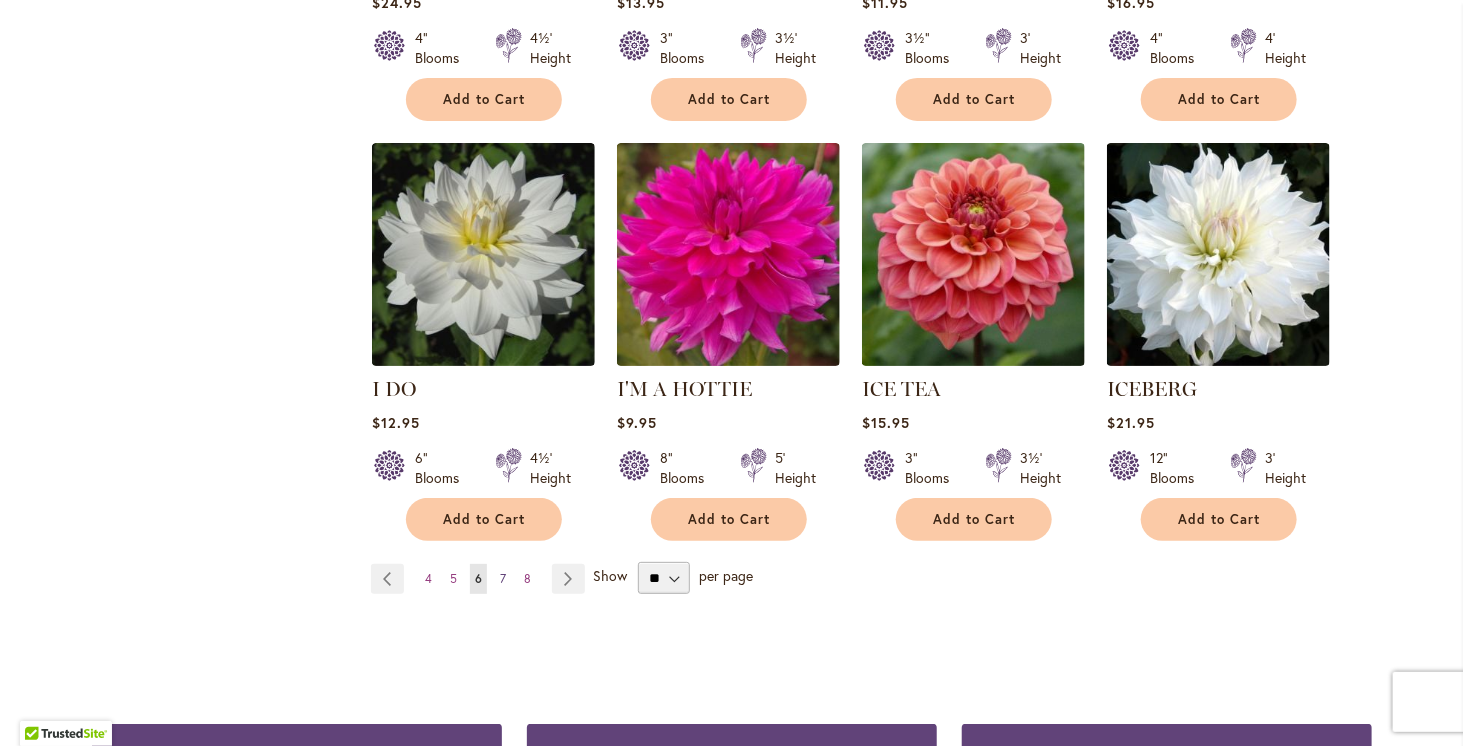 click on "Page
7" at bounding box center (503, 579) 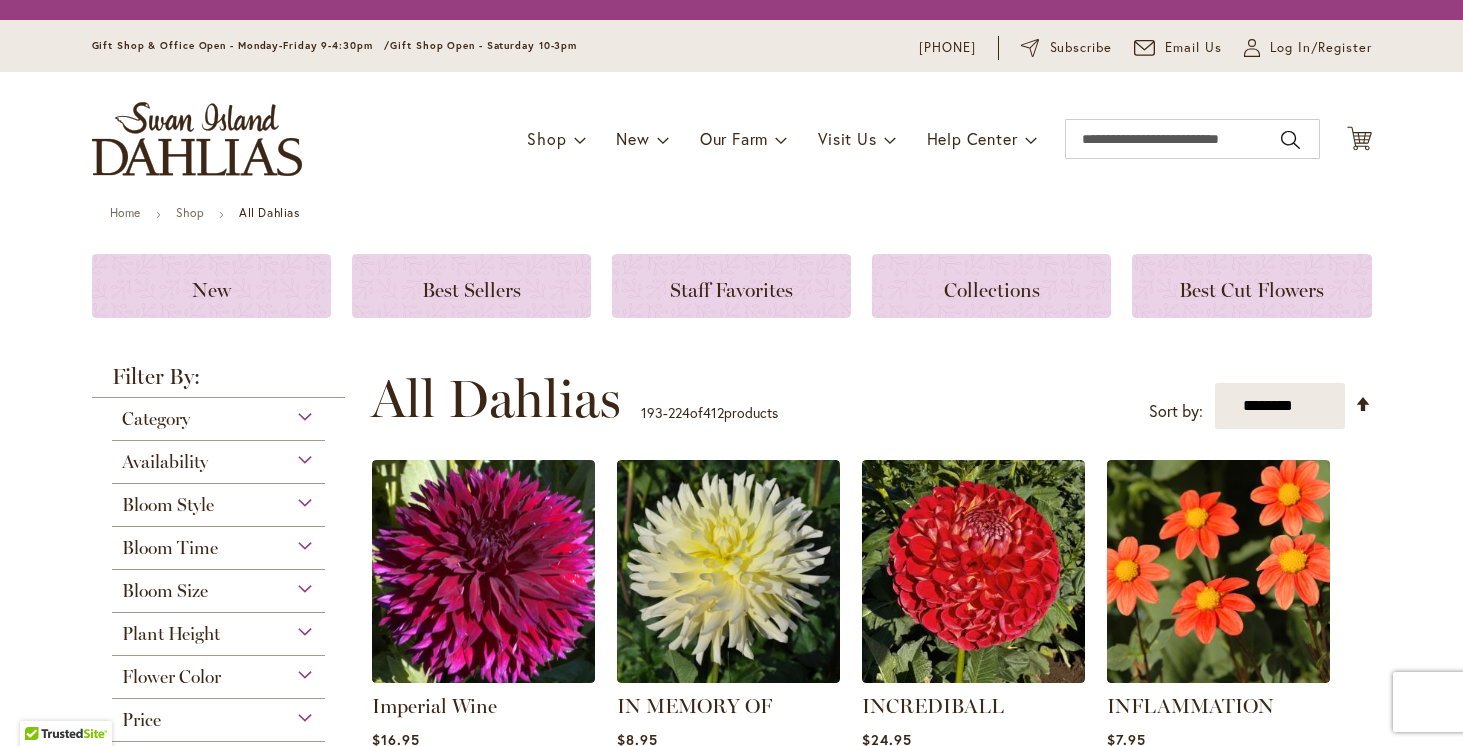 scroll, scrollTop: 0, scrollLeft: 0, axis: both 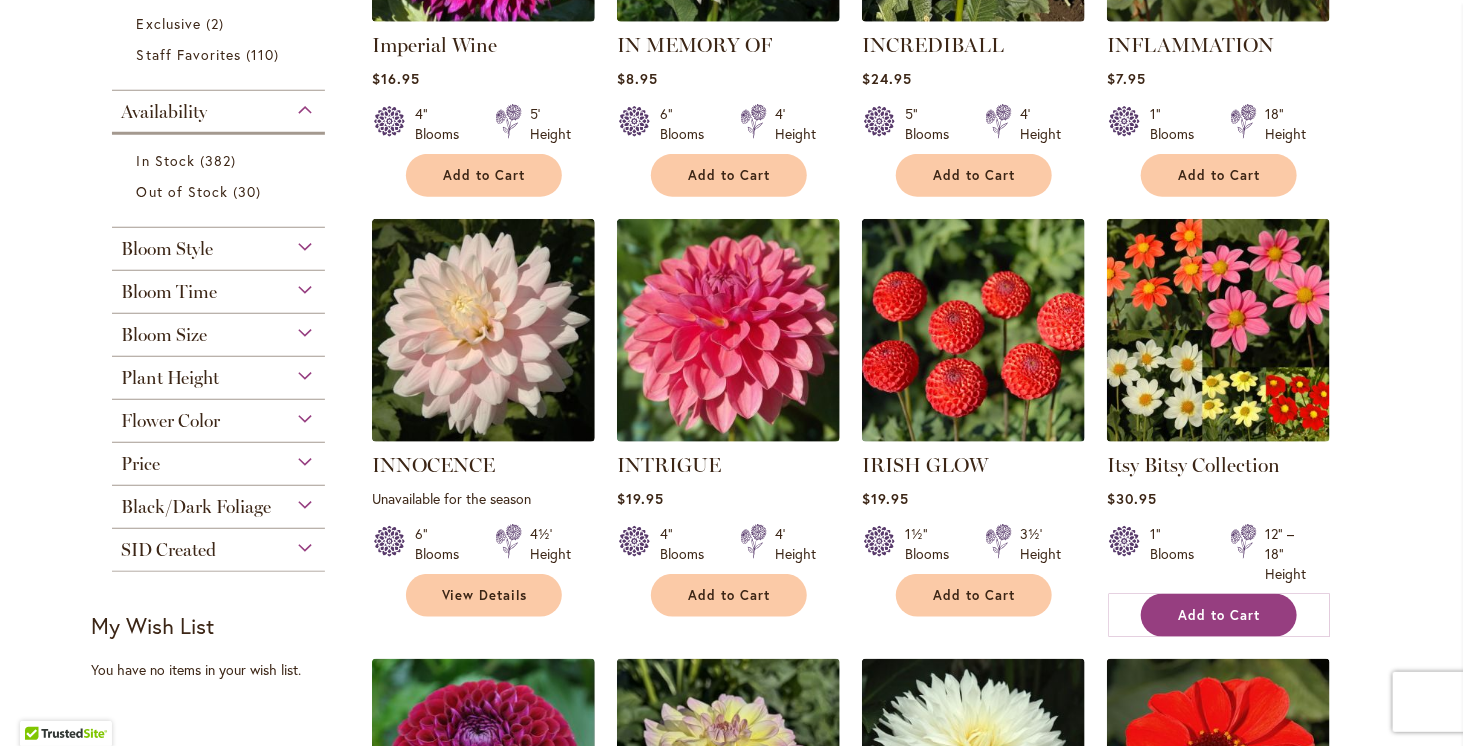 click on "Add to Cart" at bounding box center (1220, 615) 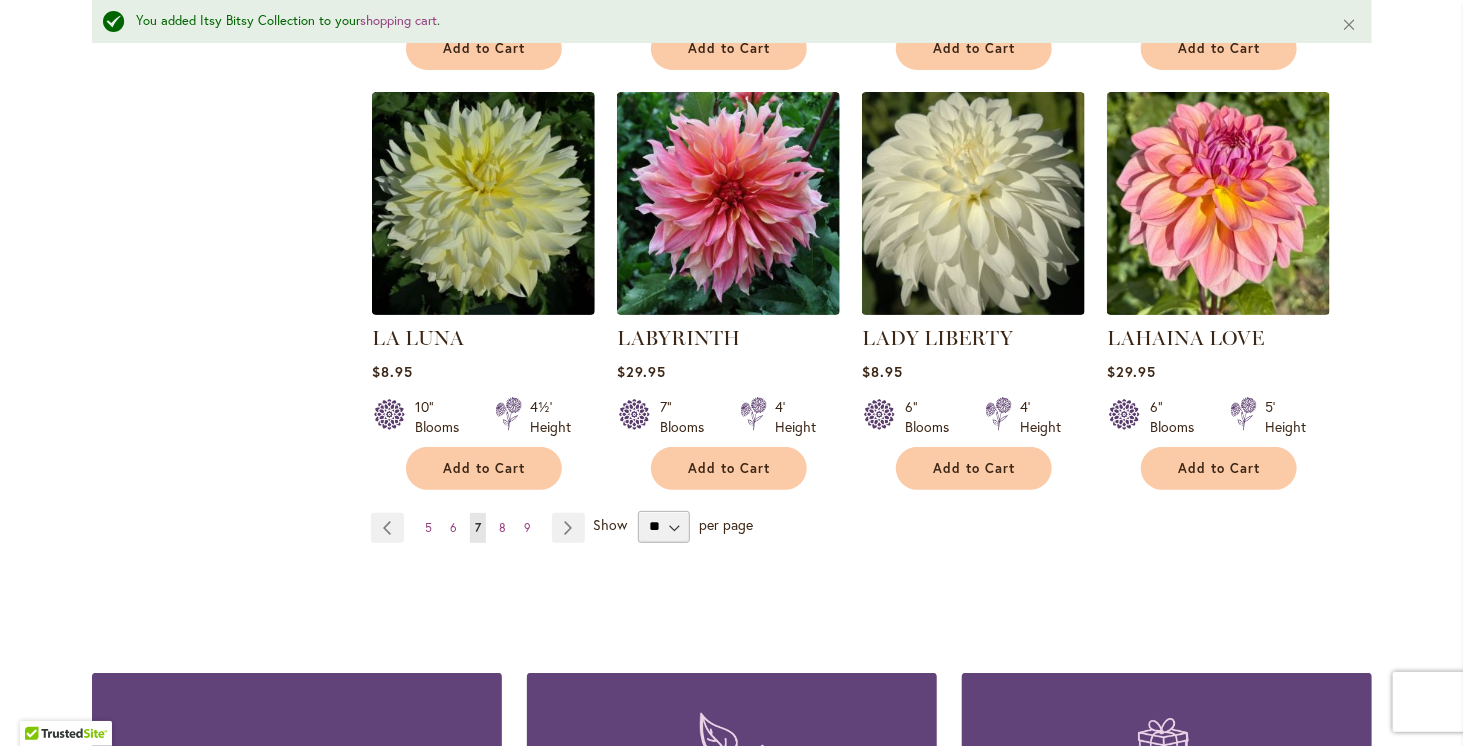 scroll, scrollTop: 3452, scrollLeft: 0, axis: vertical 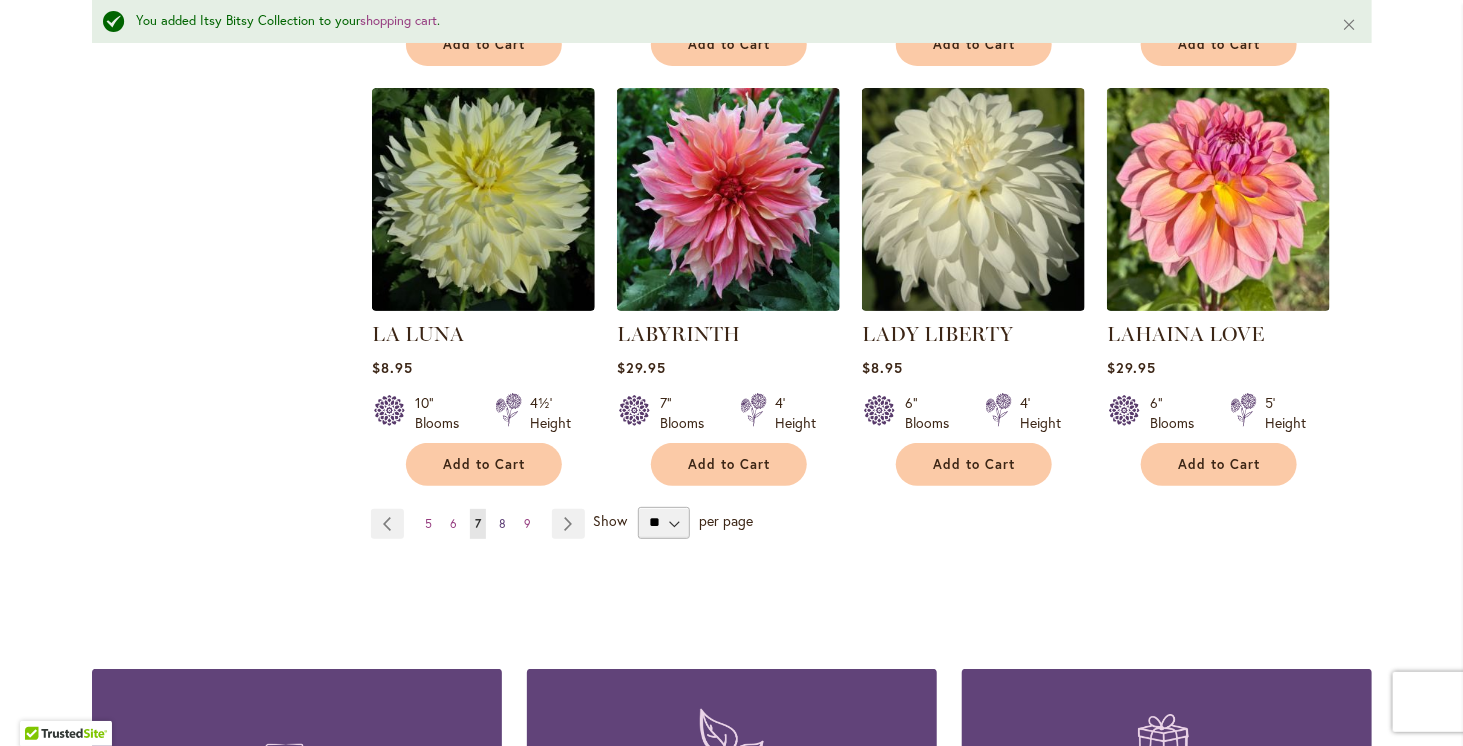 click on "8" at bounding box center (502, 523) 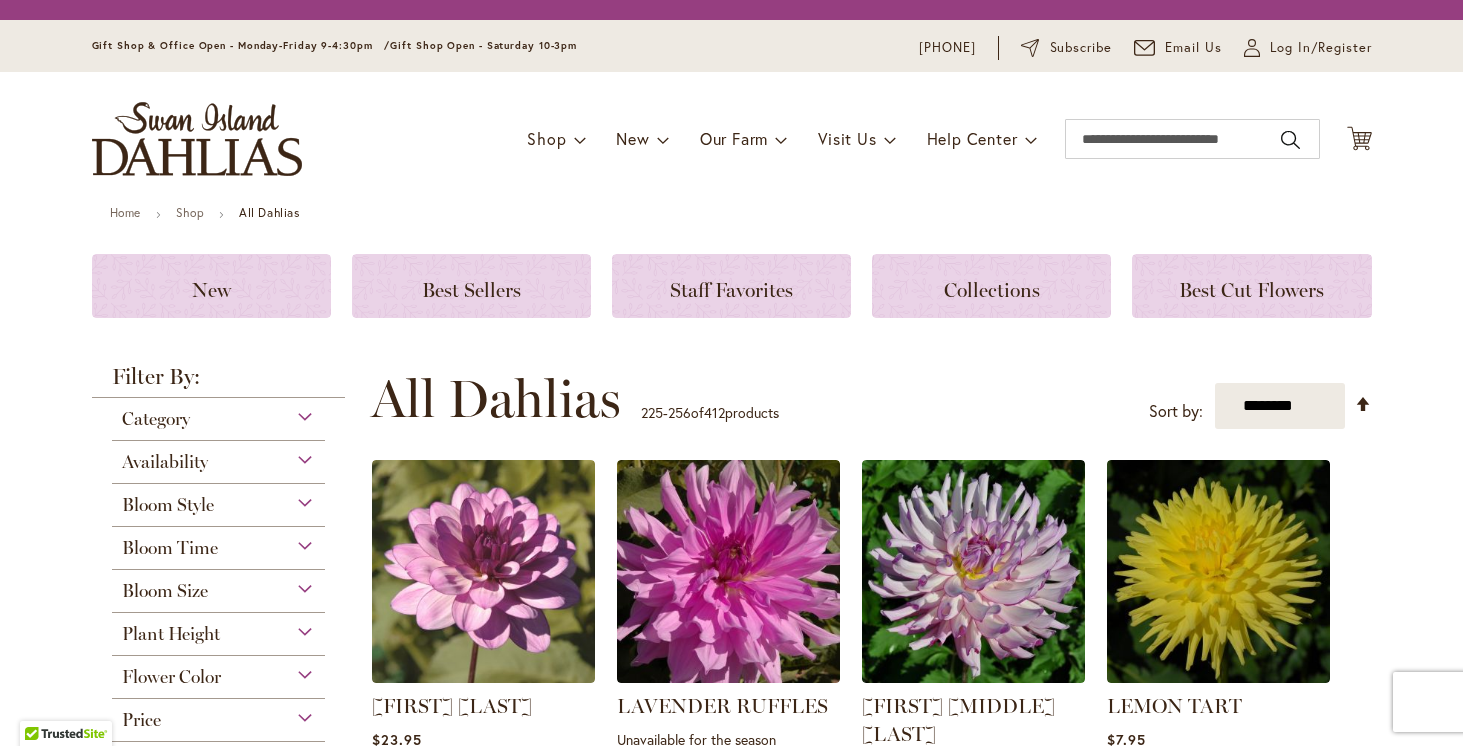 scroll, scrollTop: 0, scrollLeft: 0, axis: both 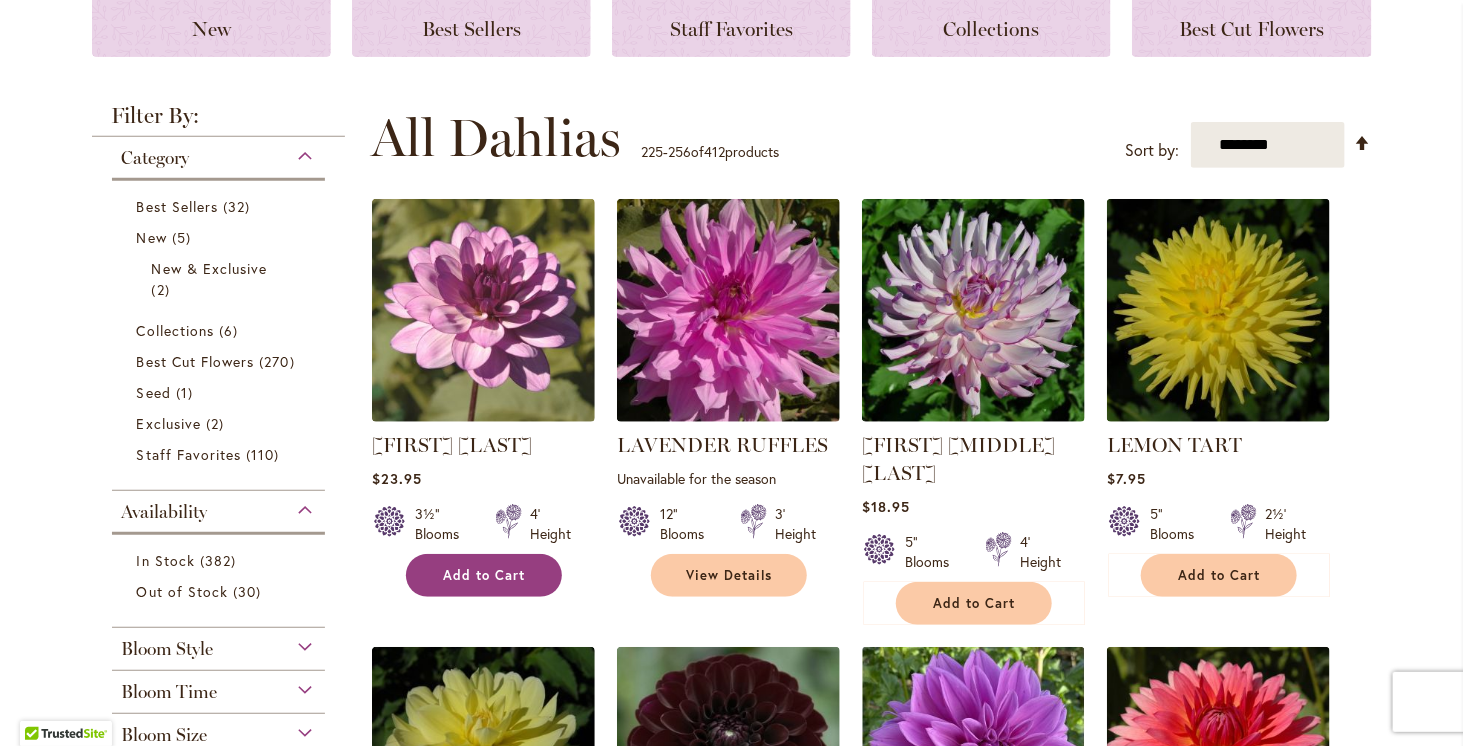 click on "Add to Cart" at bounding box center (485, 575) 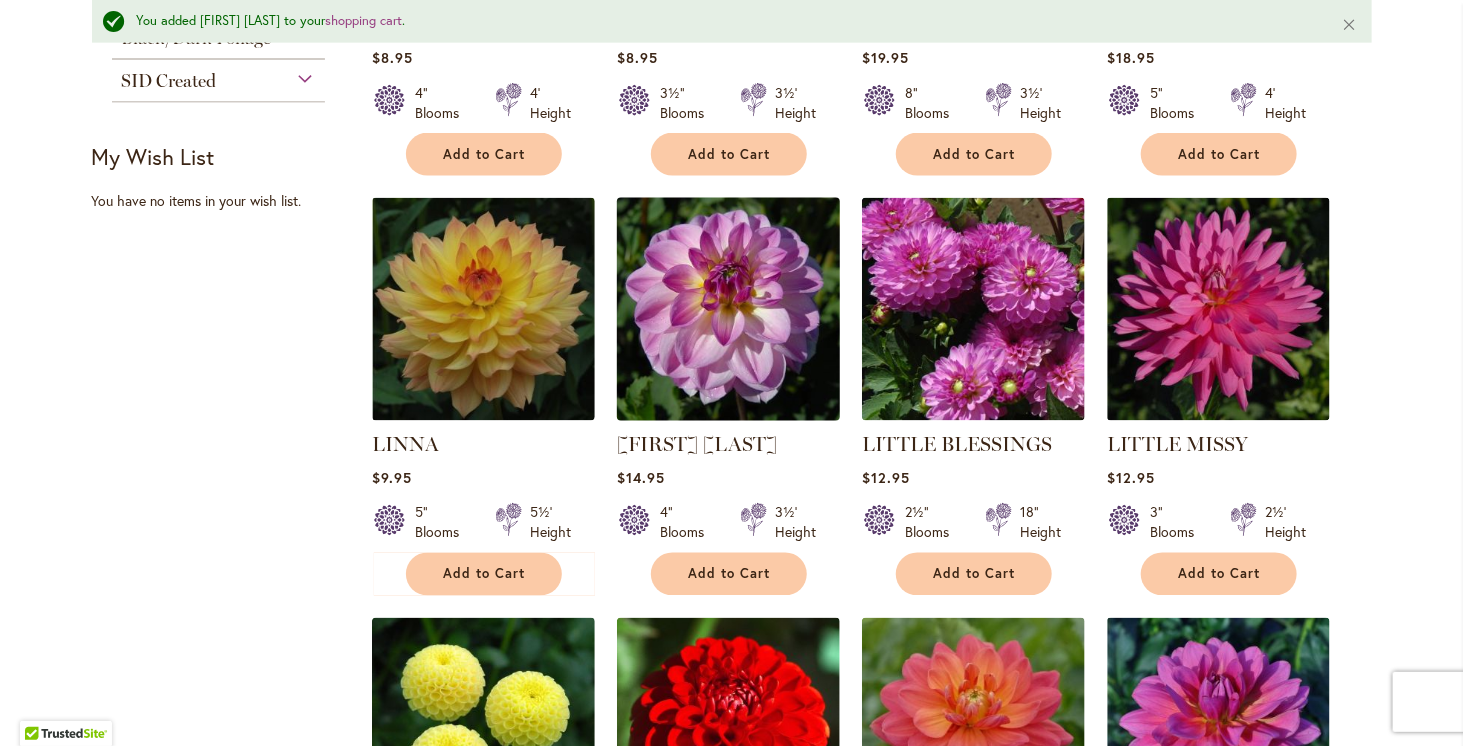 scroll, scrollTop: 1352, scrollLeft: 0, axis: vertical 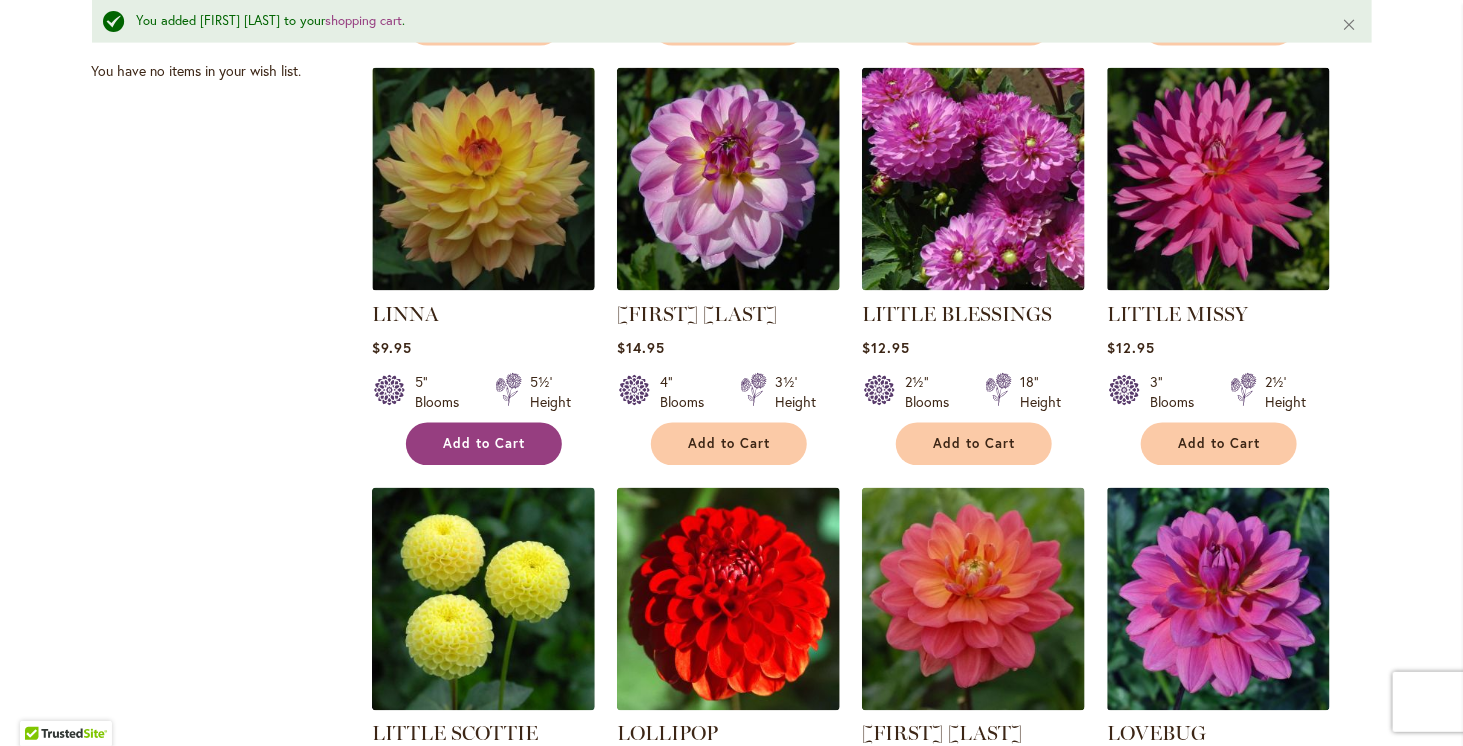 click on "Add to Cart" at bounding box center [485, 444] 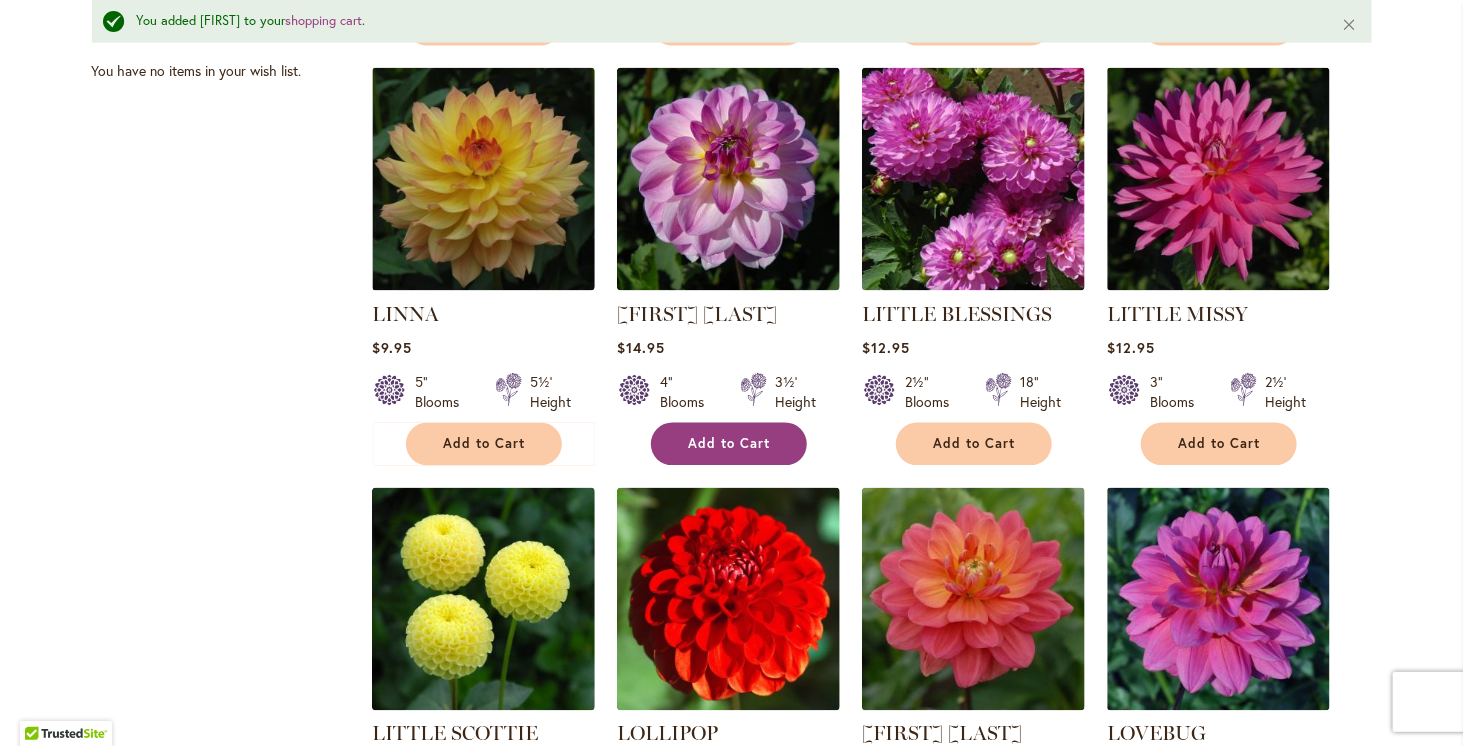click on "Add to Cart" at bounding box center (730, 444) 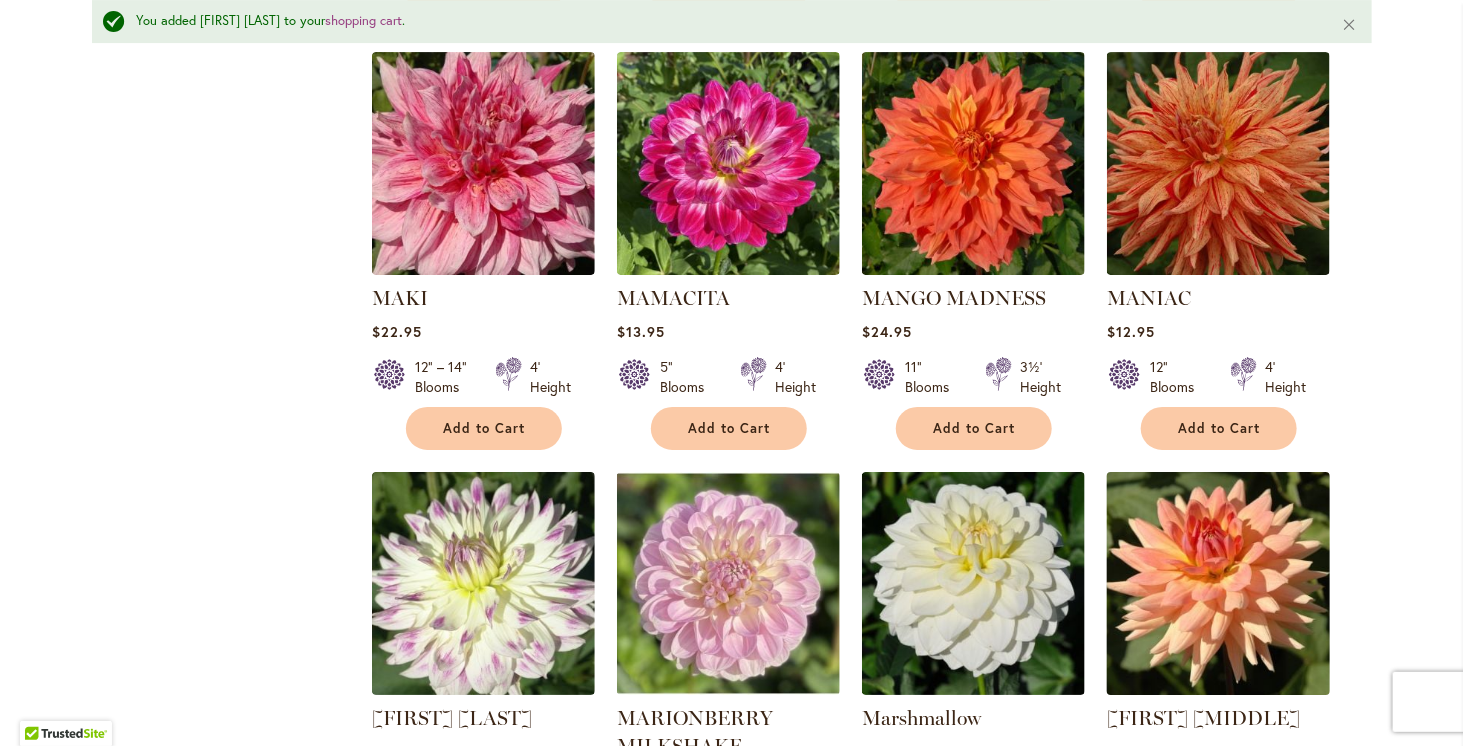 scroll, scrollTop: 3252, scrollLeft: 0, axis: vertical 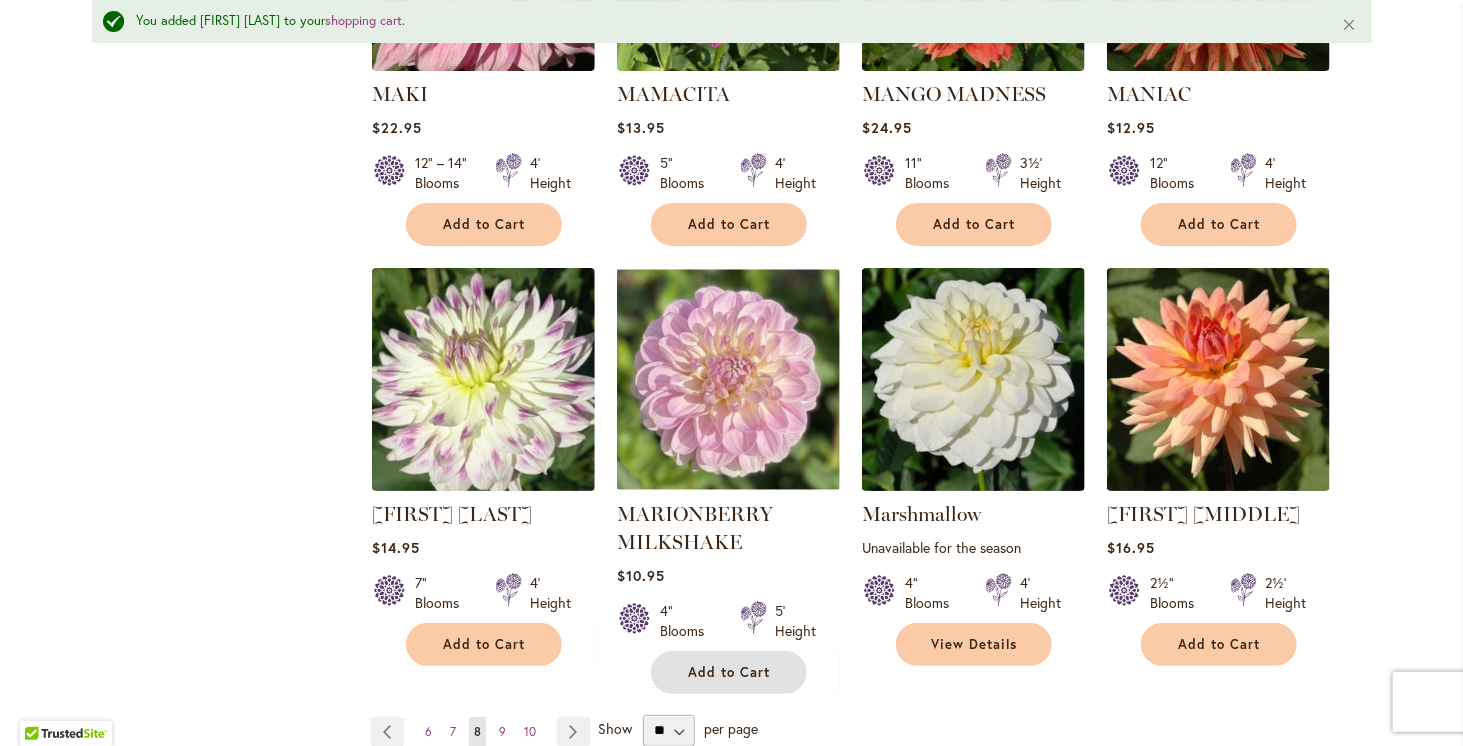drag, startPoint x: 705, startPoint y: 633, endPoint x: 708, endPoint y: 622, distance: 11.401754 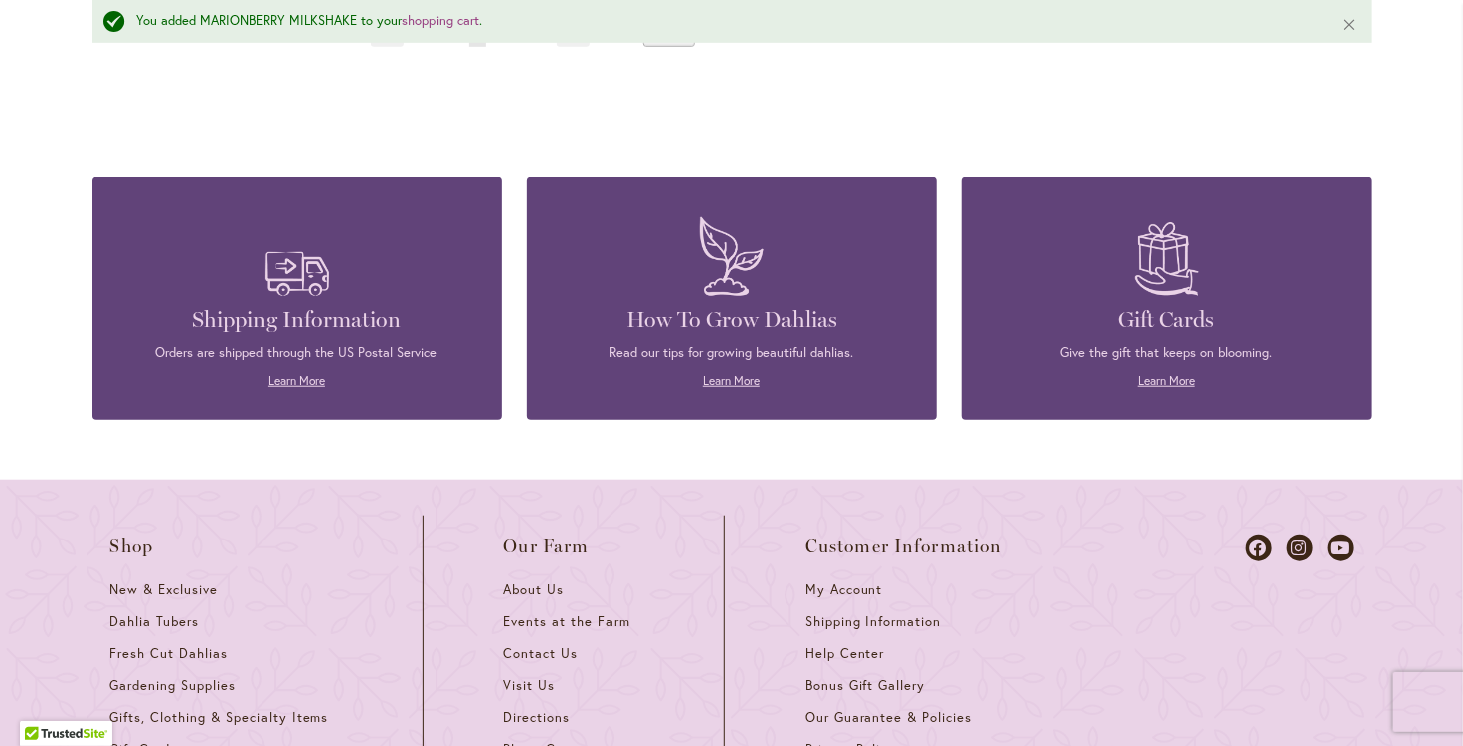 scroll, scrollTop: 3352, scrollLeft: 0, axis: vertical 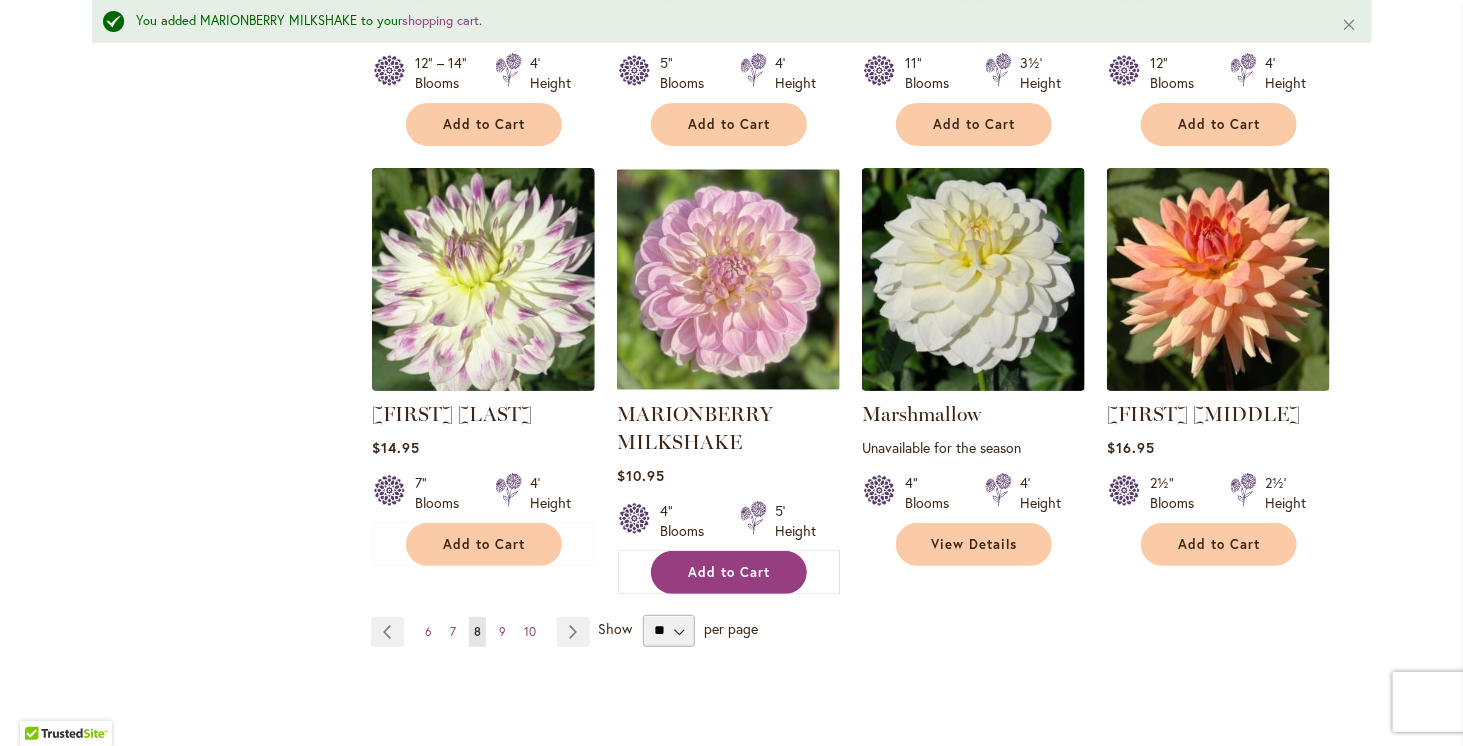 click on "Add to Cart" at bounding box center [729, 572] 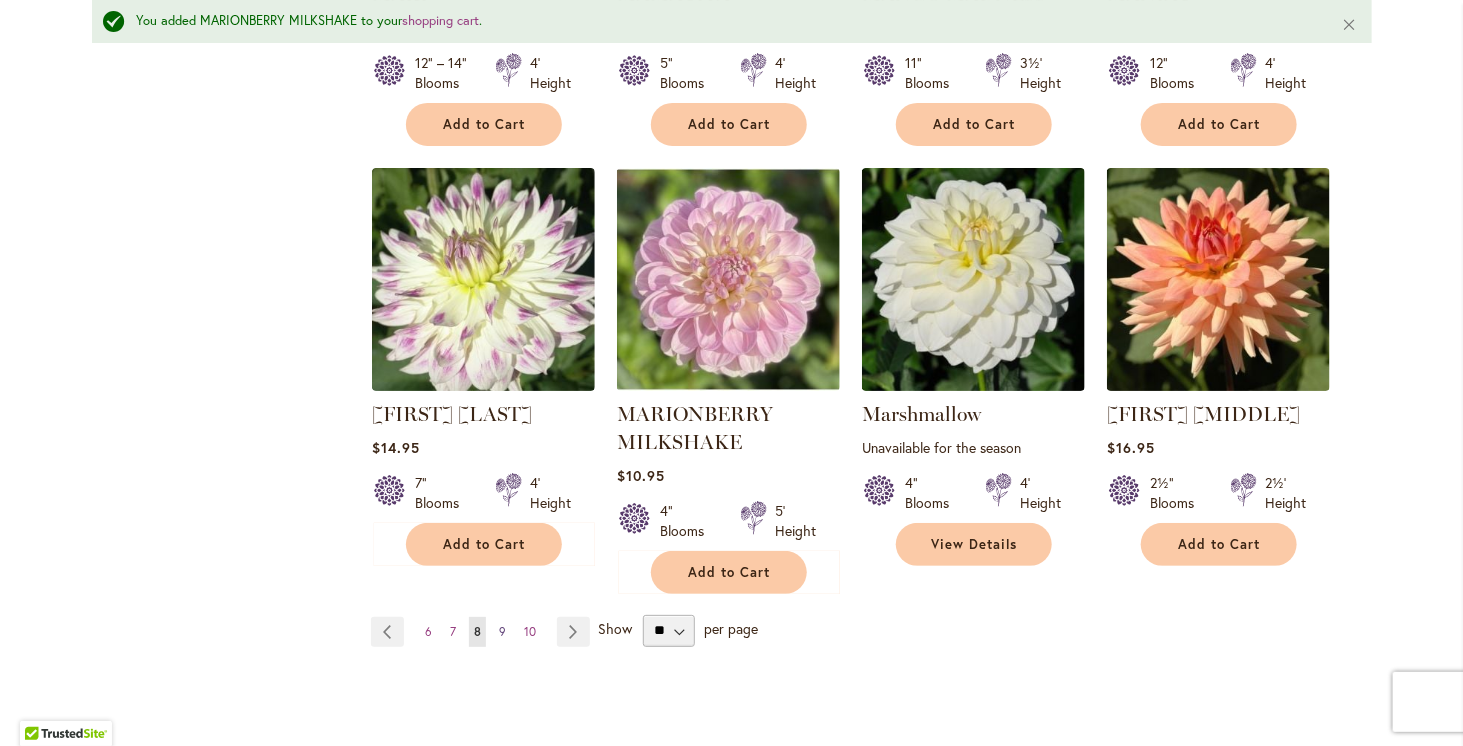 click on "9" at bounding box center [502, 631] 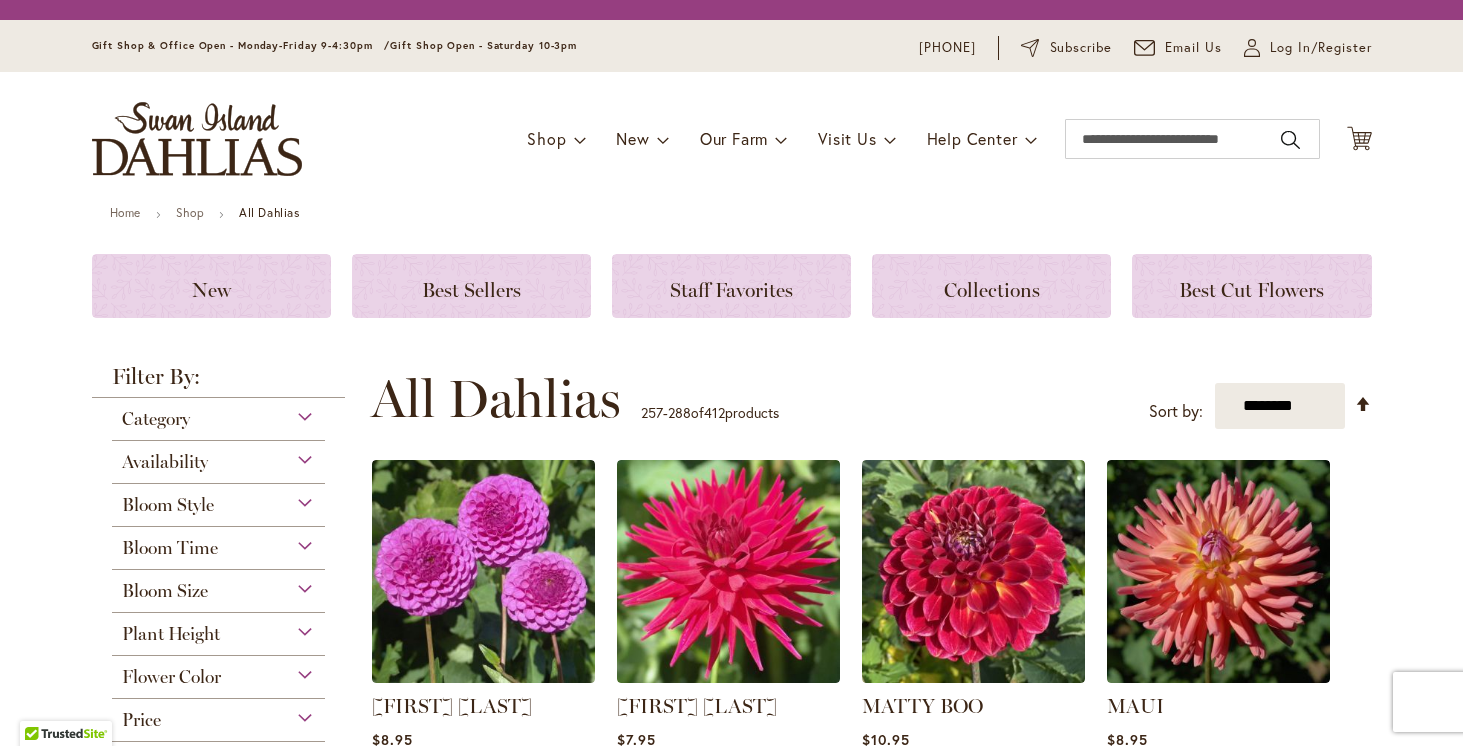 scroll, scrollTop: 0, scrollLeft: 0, axis: both 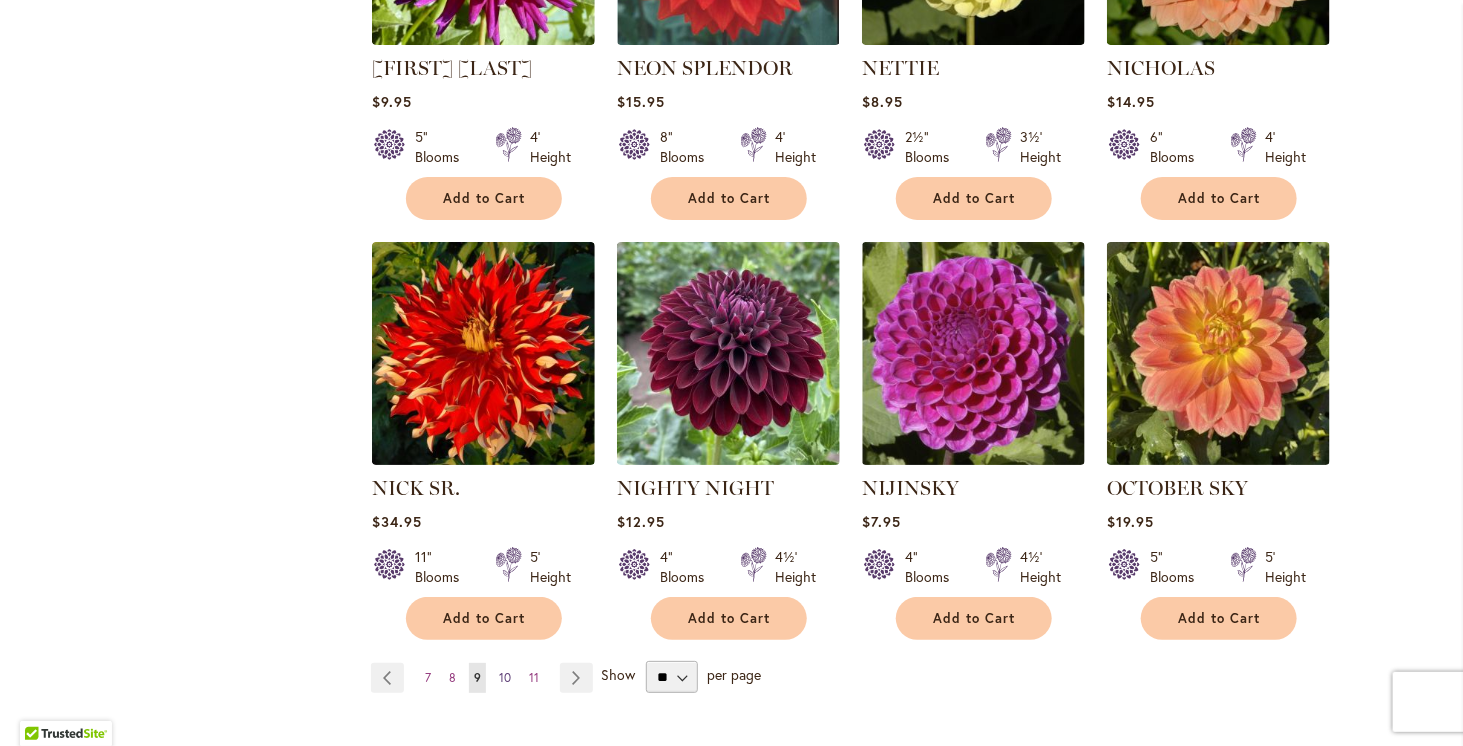 click on "10" at bounding box center (505, 677) 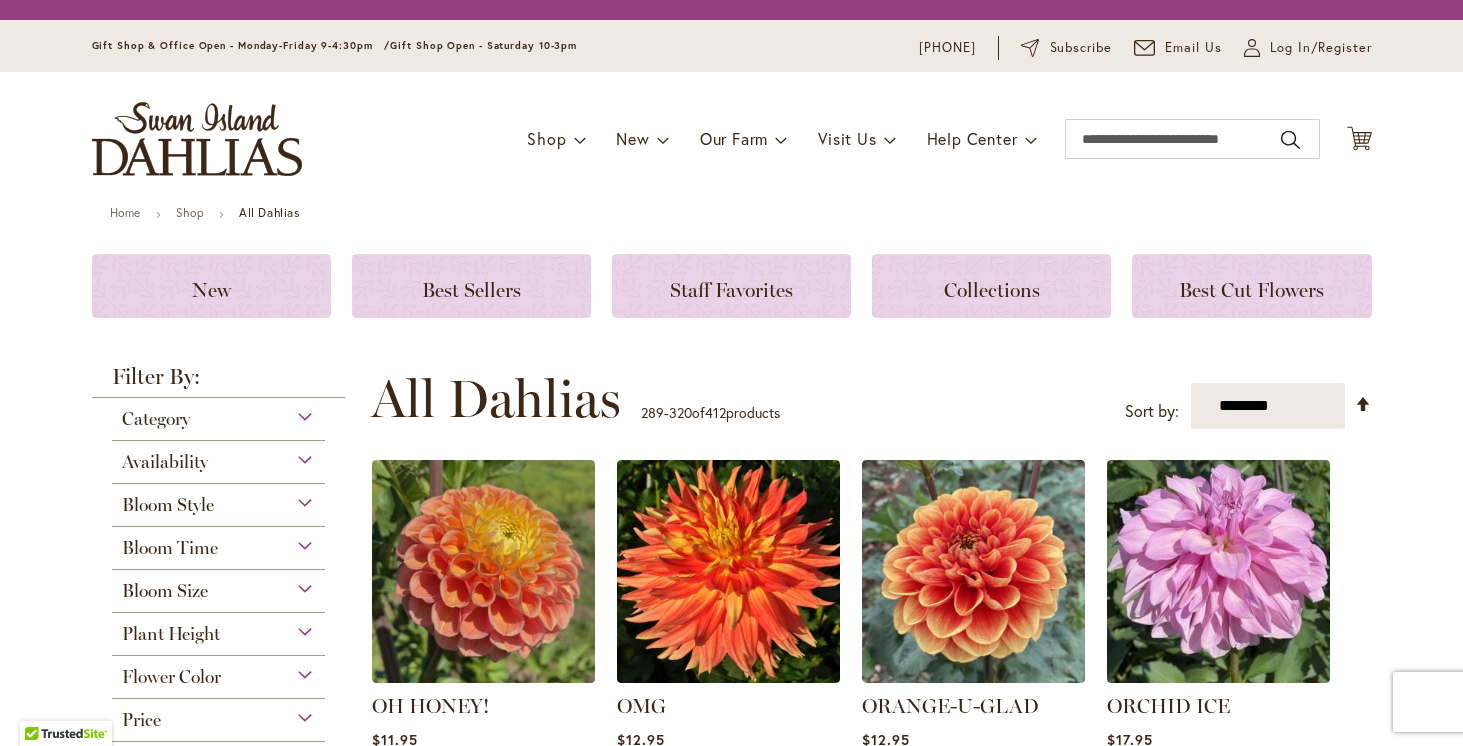 scroll, scrollTop: 0, scrollLeft: 0, axis: both 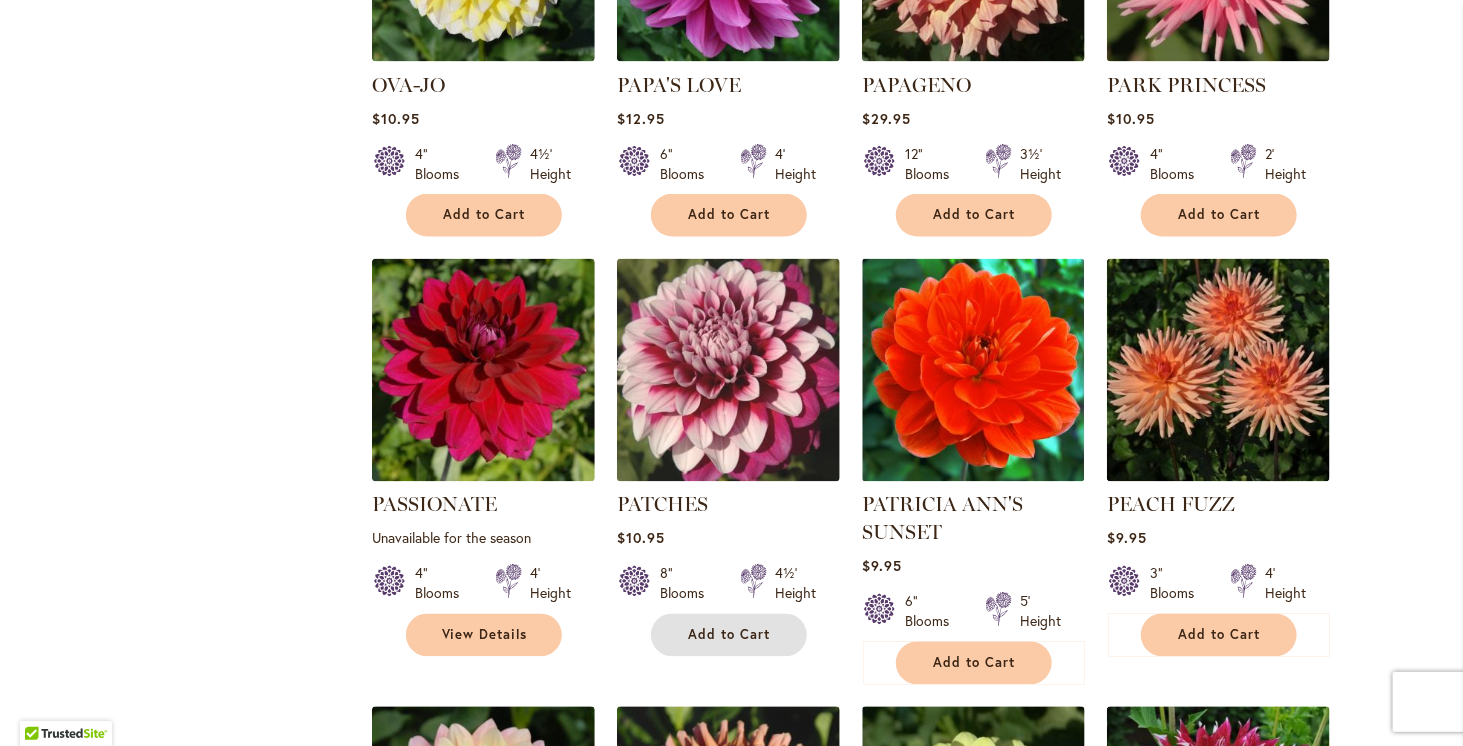 drag, startPoint x: 722, startPoint y: 632, endPoint x: 734, endPoint y: 620, distance: 16.970562 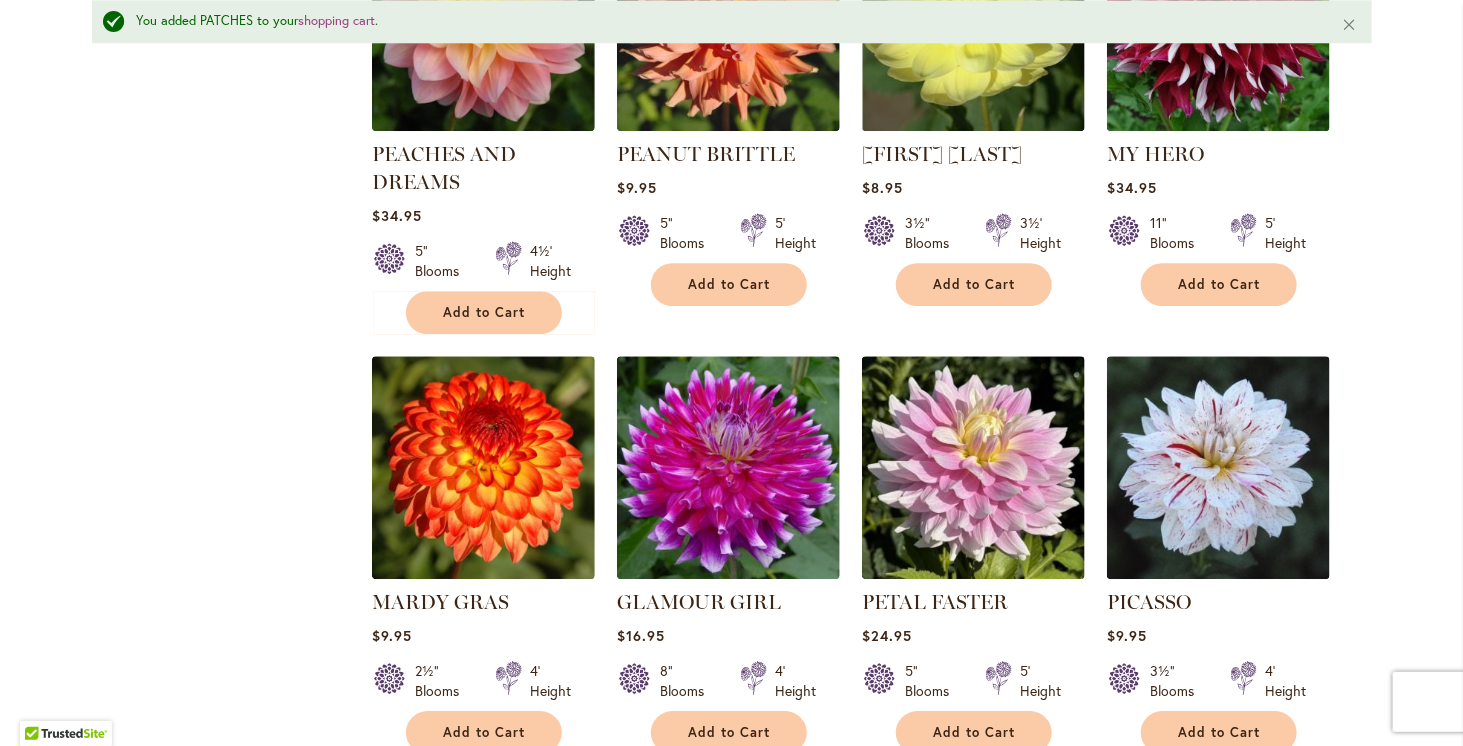 scroll, scrollTop: 2152, scrollLeft: 0, axis: vertical 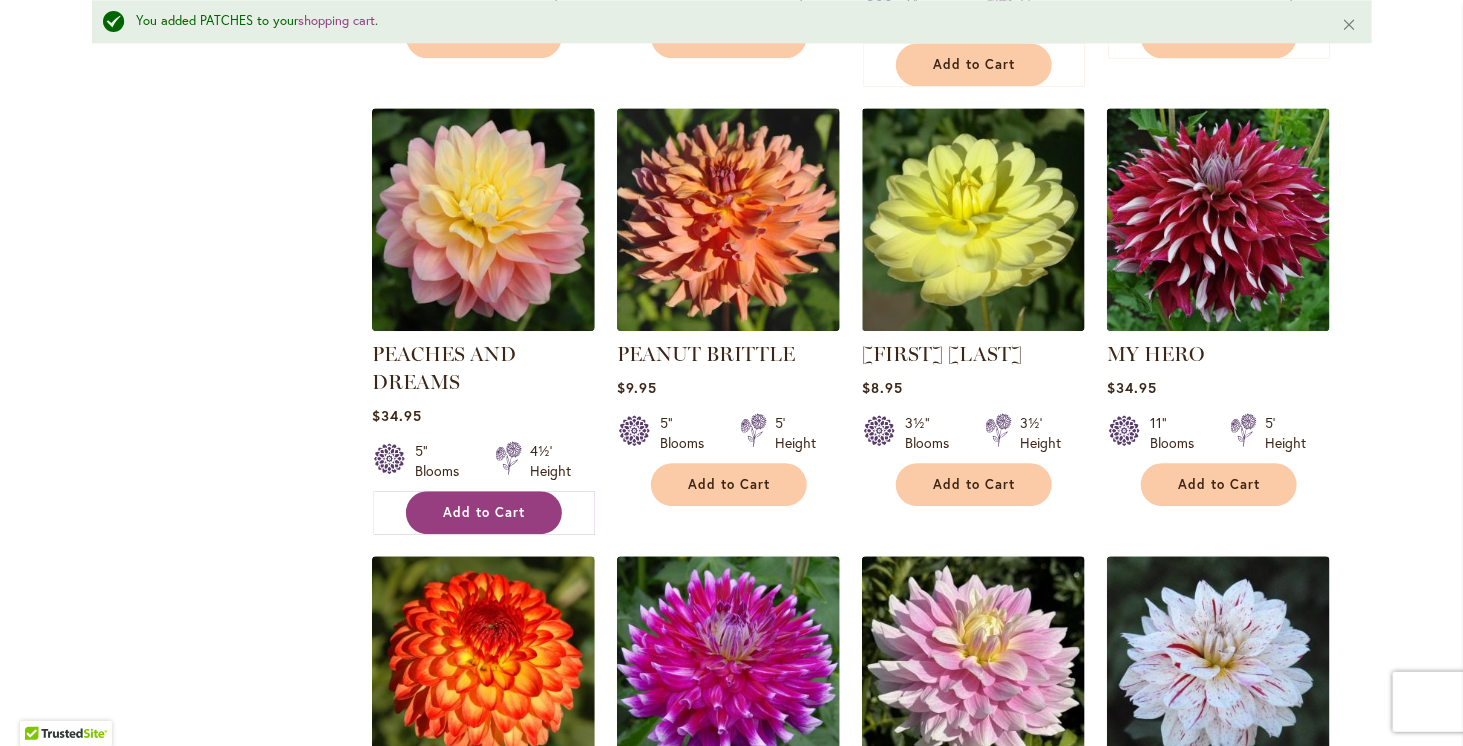 click on "Add to Cart" at bounding box center (485, 512) 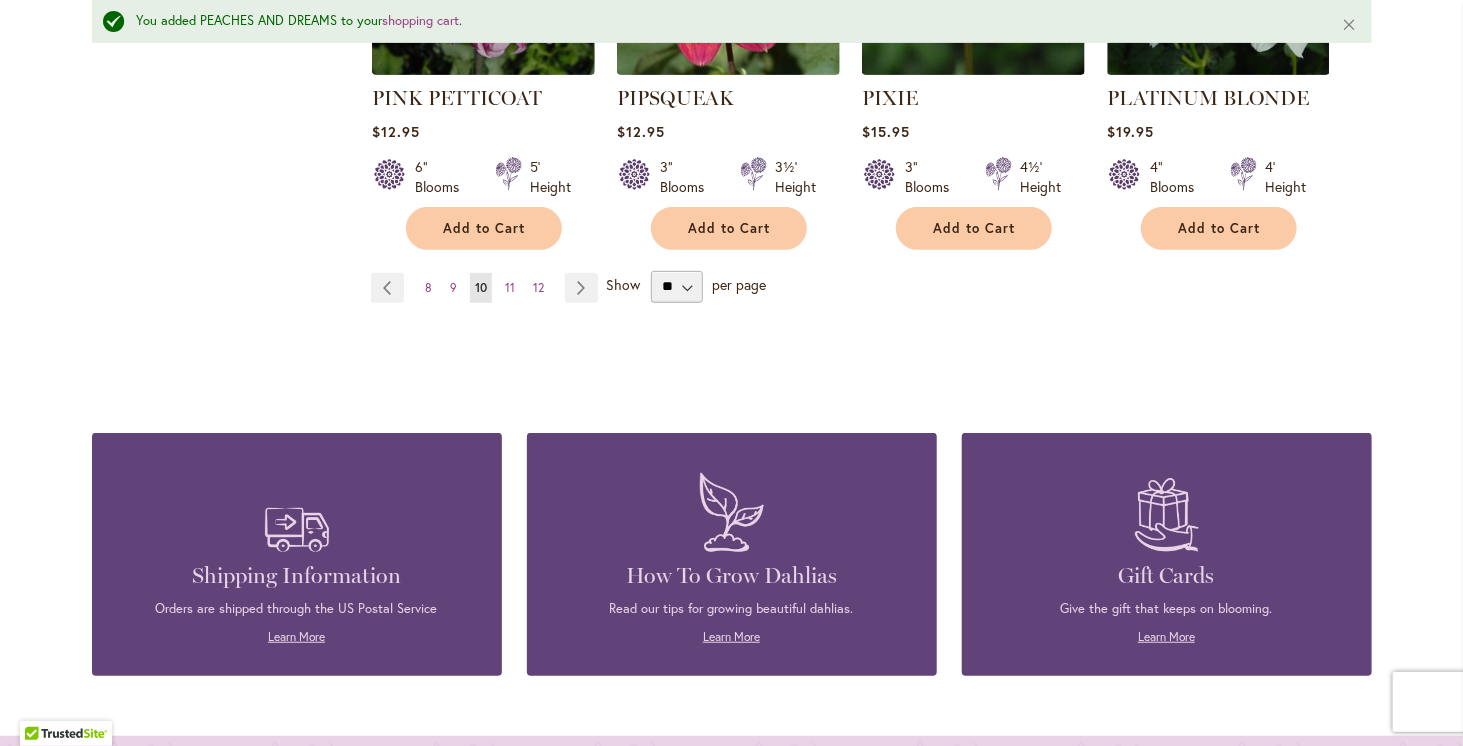 scroll, scrollTop: 3752, scrollLeft: 0, axis: vertical 